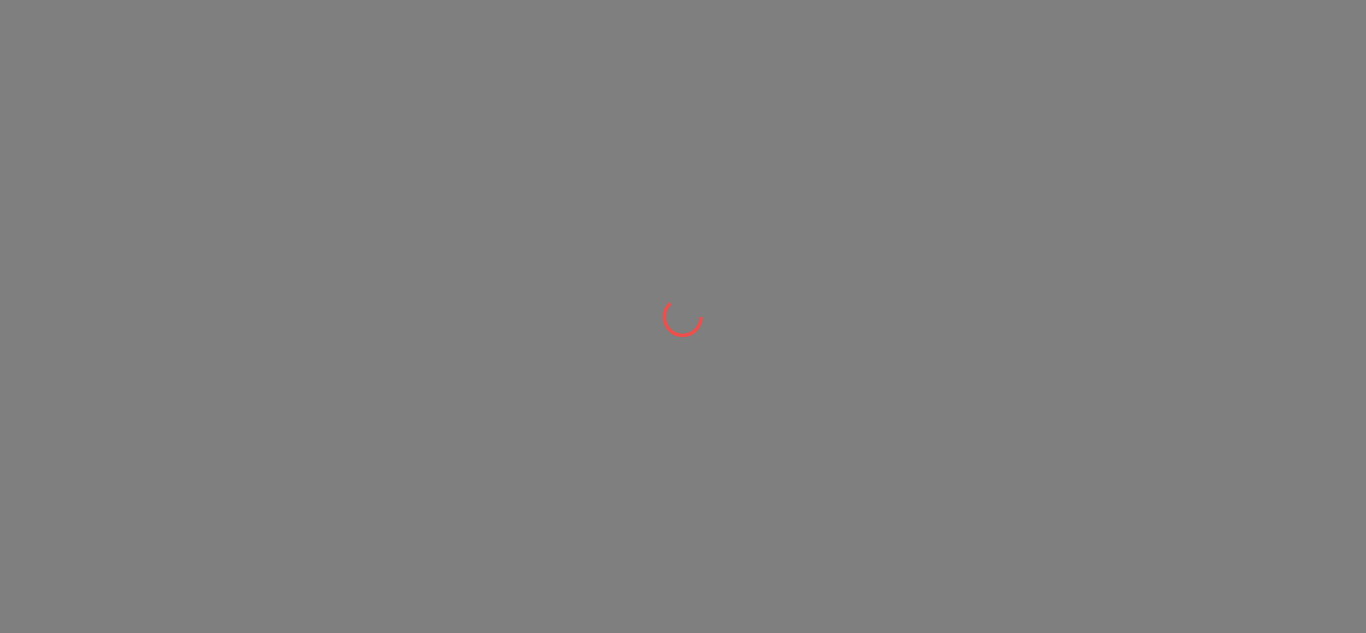 scroll, scrollTop: 0, scrollLeft: 0, axis: both 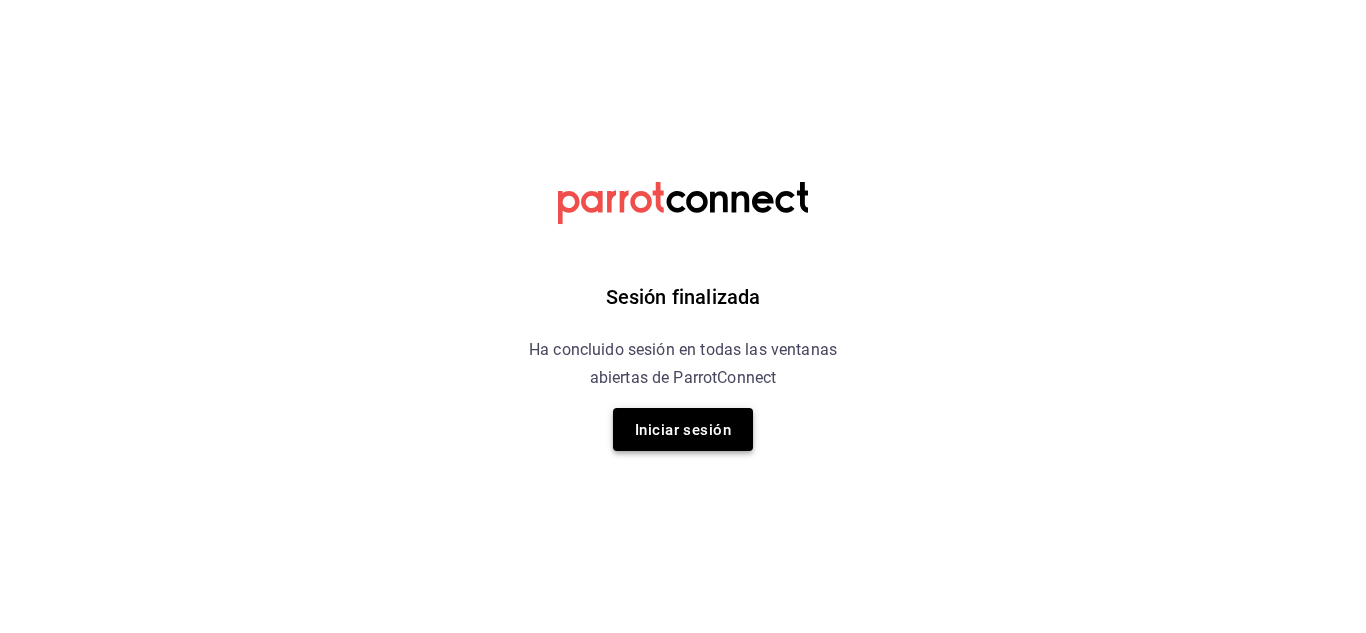 click on "Iniciar sesión" at bounding box center [683, 429] 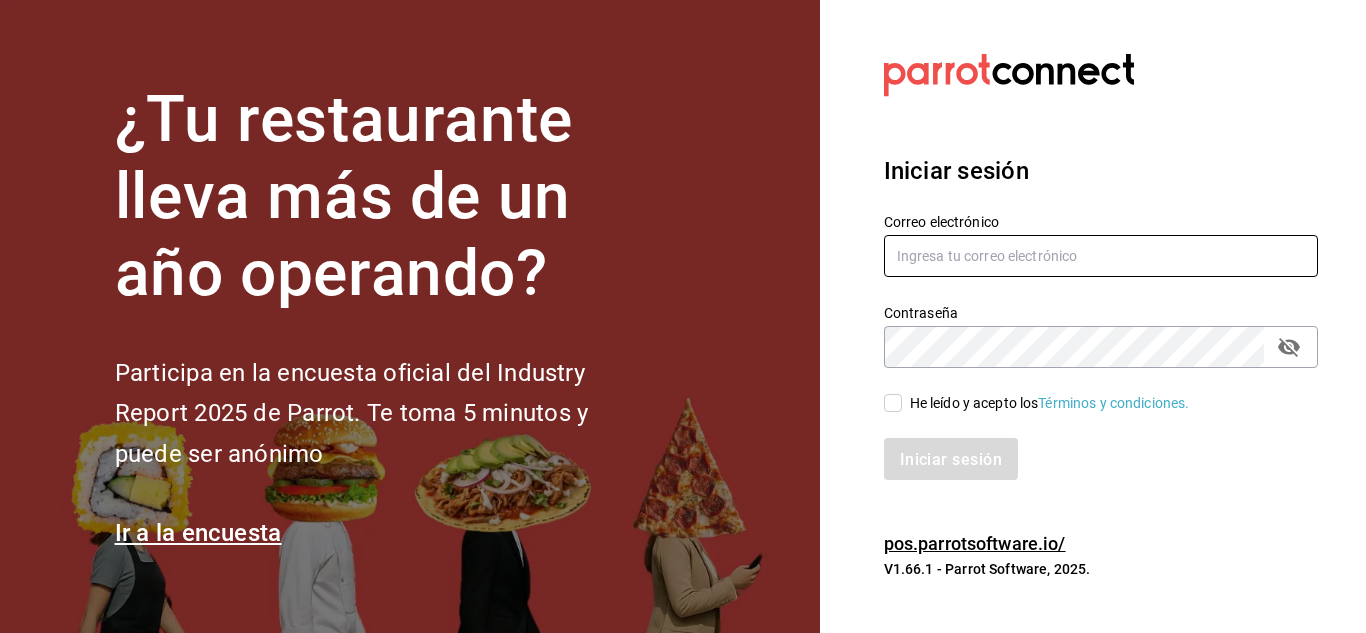 click at bounding box center (1101, 256) 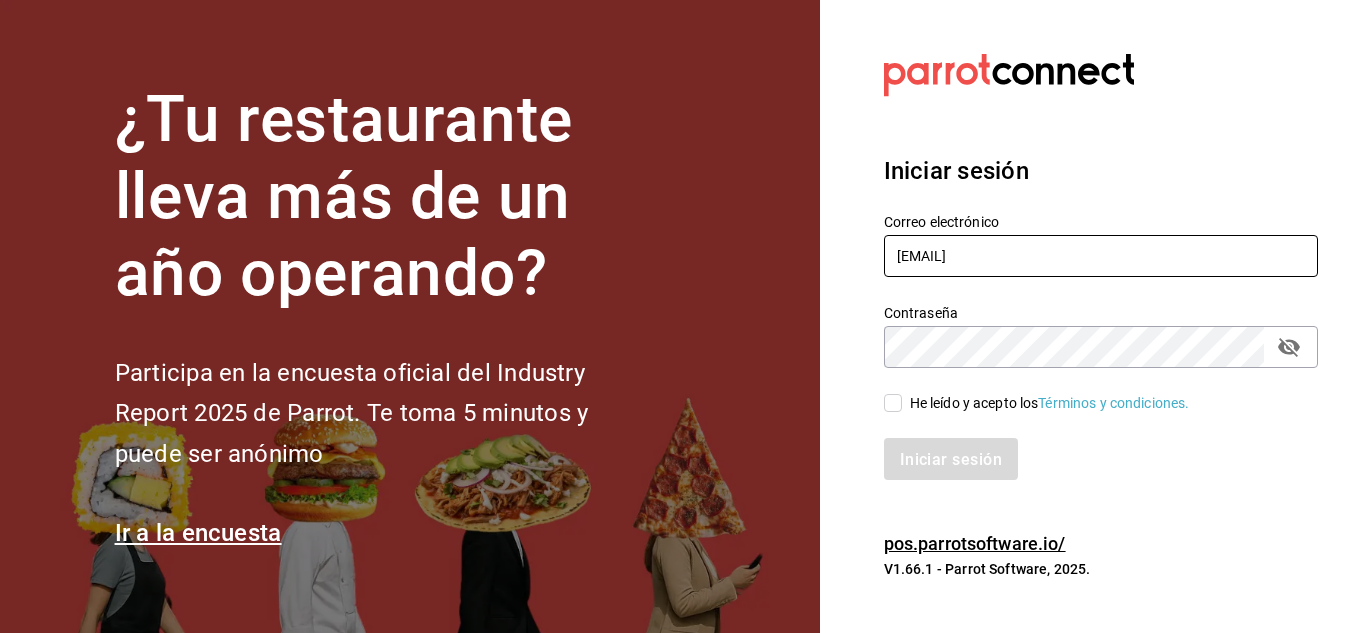 type on "eduadootu.22@gmal.com" 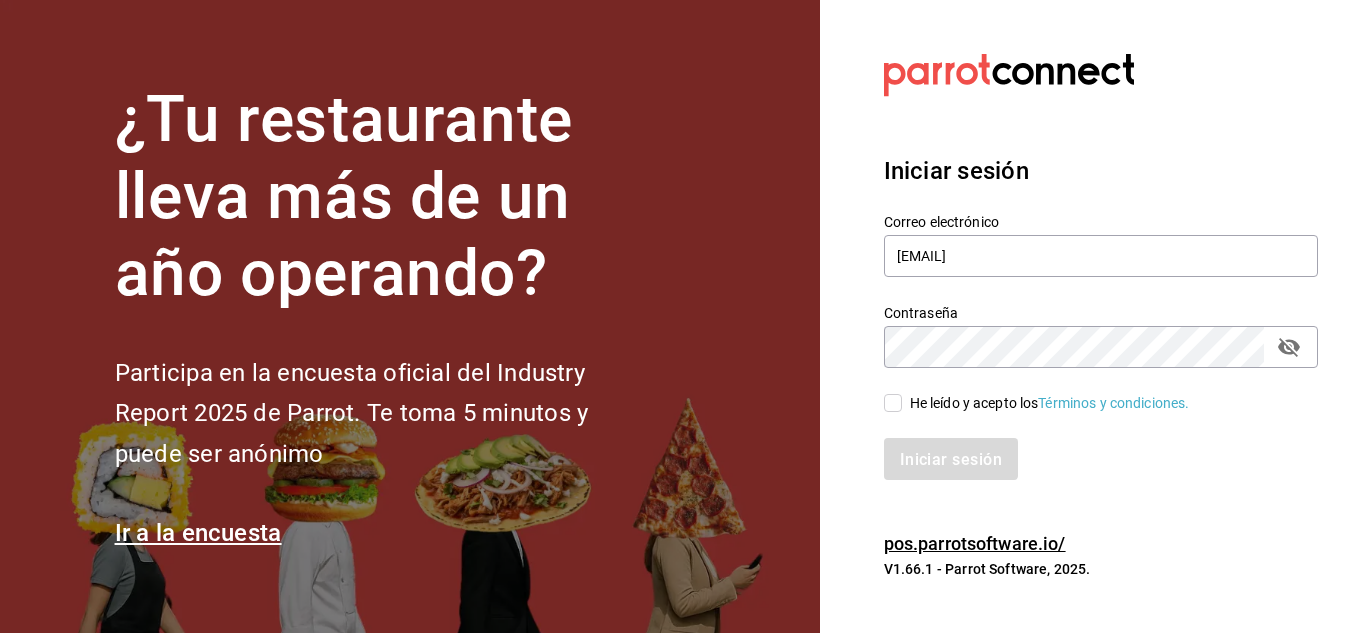 click on "He leído y acepto los  Términos y condiciones." at bounding box center (893, 403) 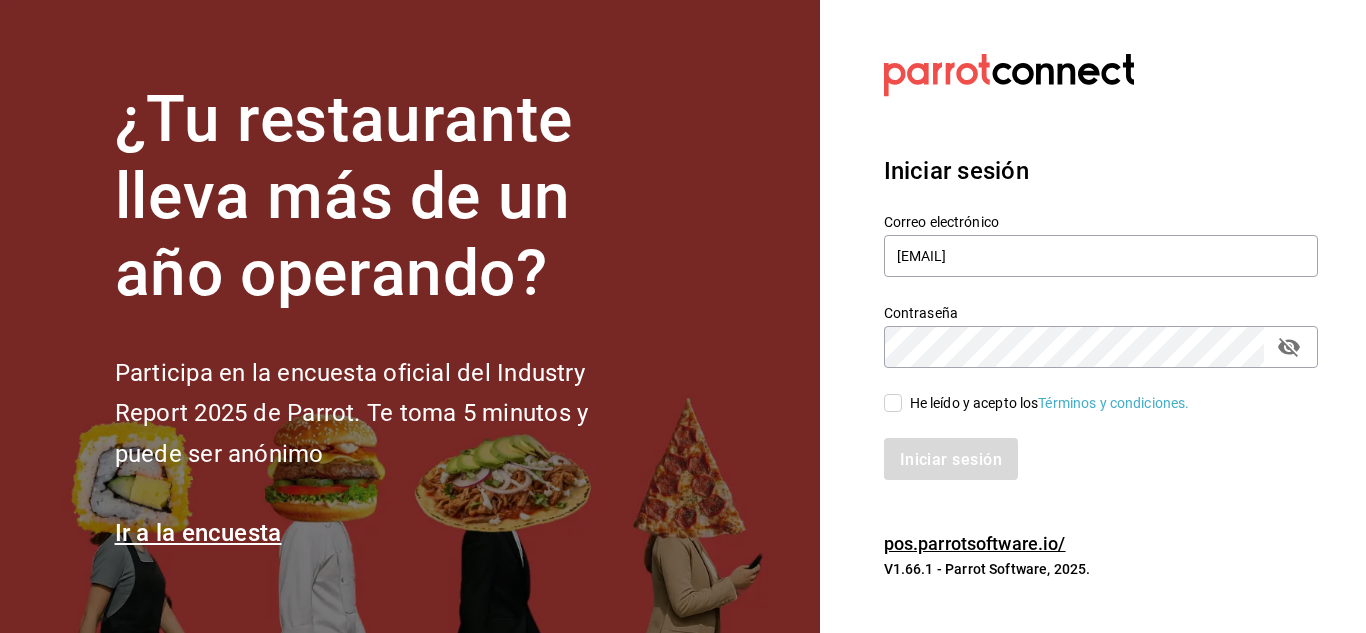 checkbox on "true" 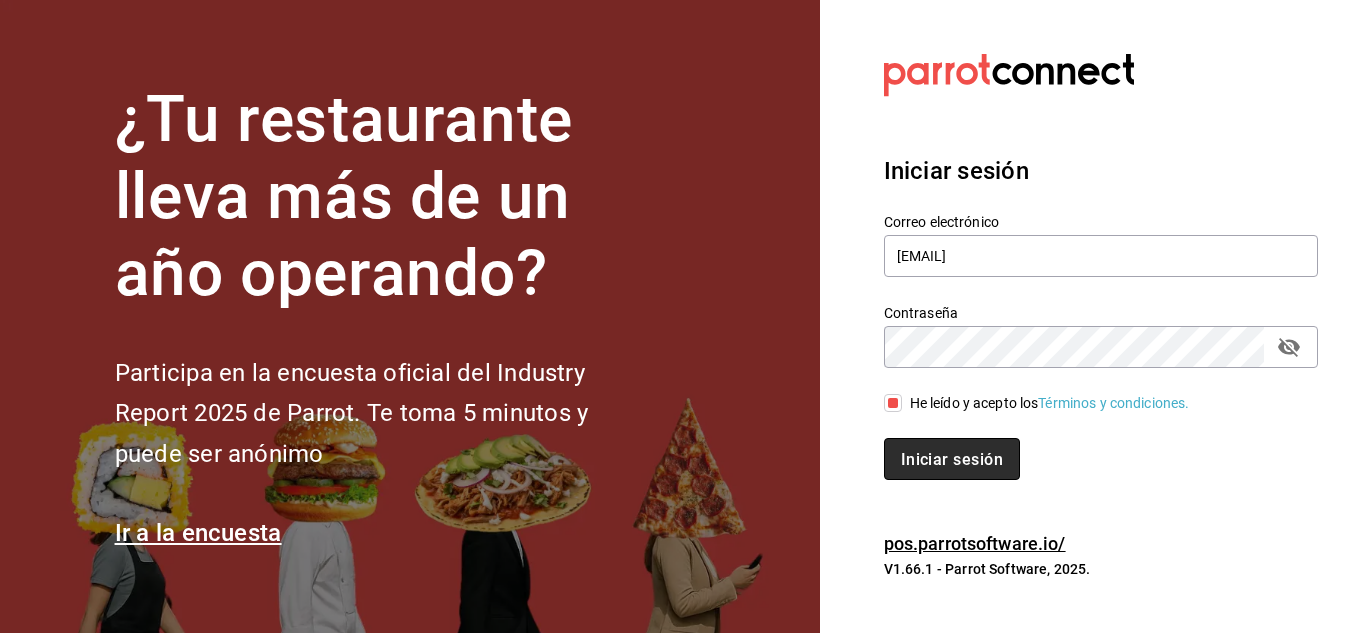 click on "Iniciar sesión" at bounding box center (952, 458) 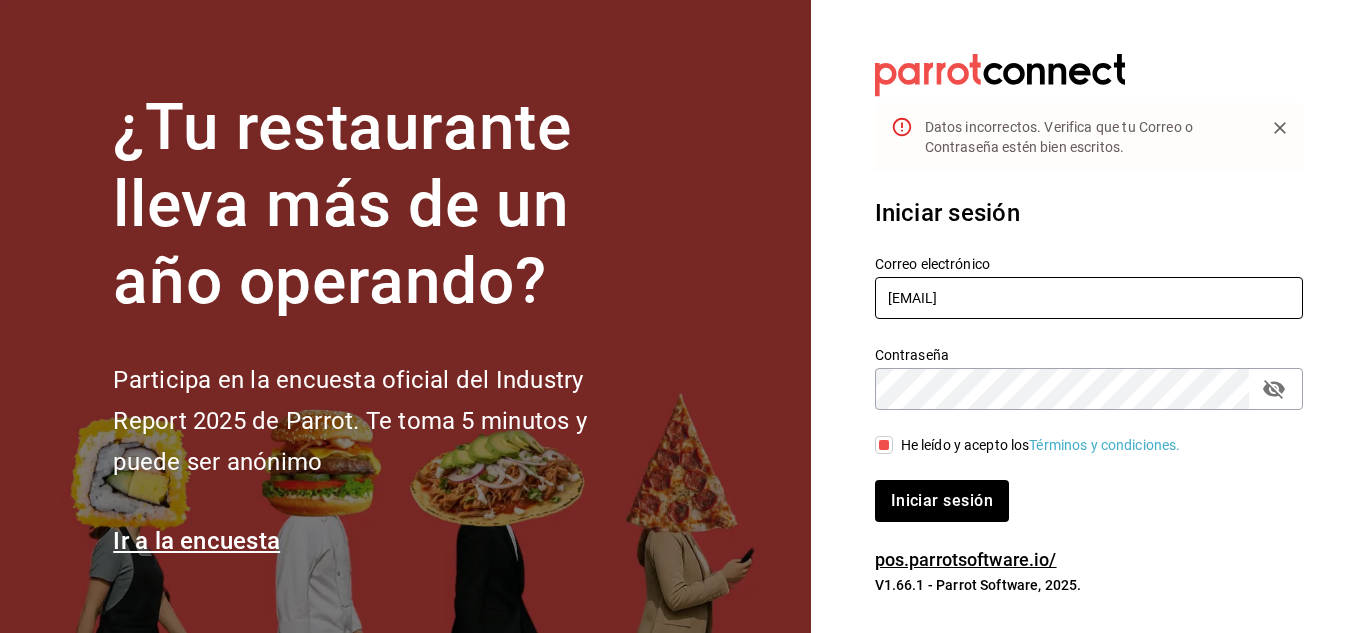 click on "eduadootu.22@gmal.com" at bounding box center (1089, 298) 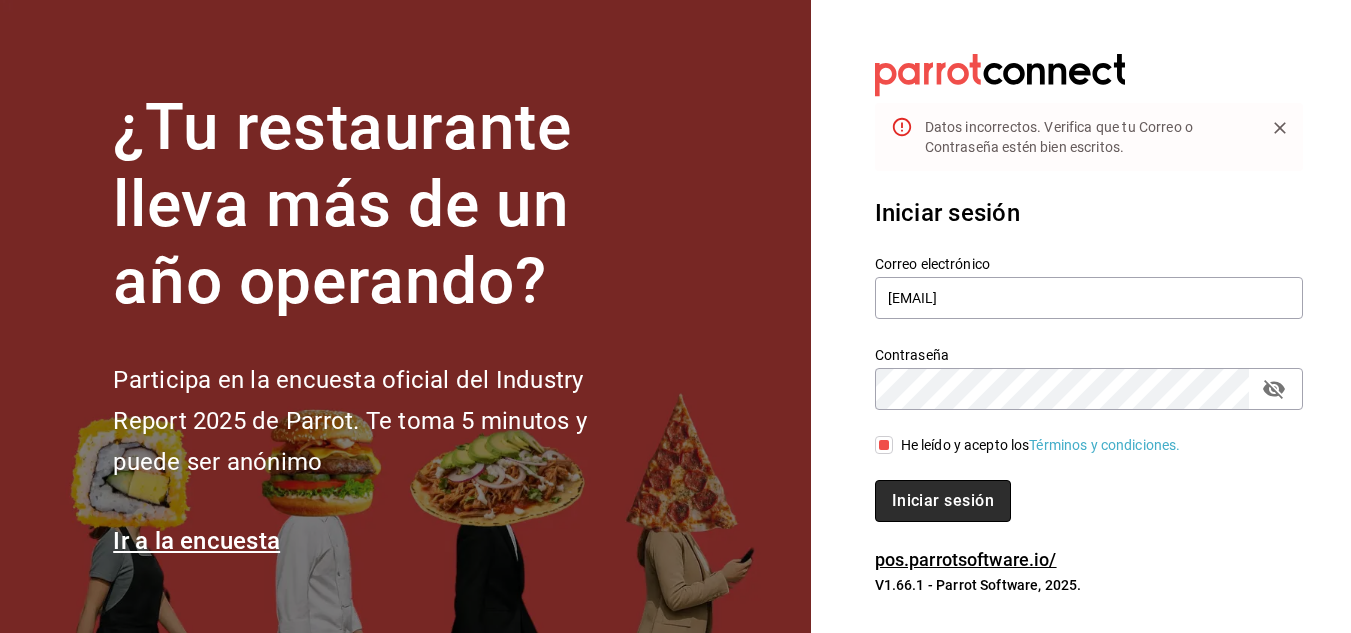 click on "Iniciar sesión" at bounding box center (943, 501) 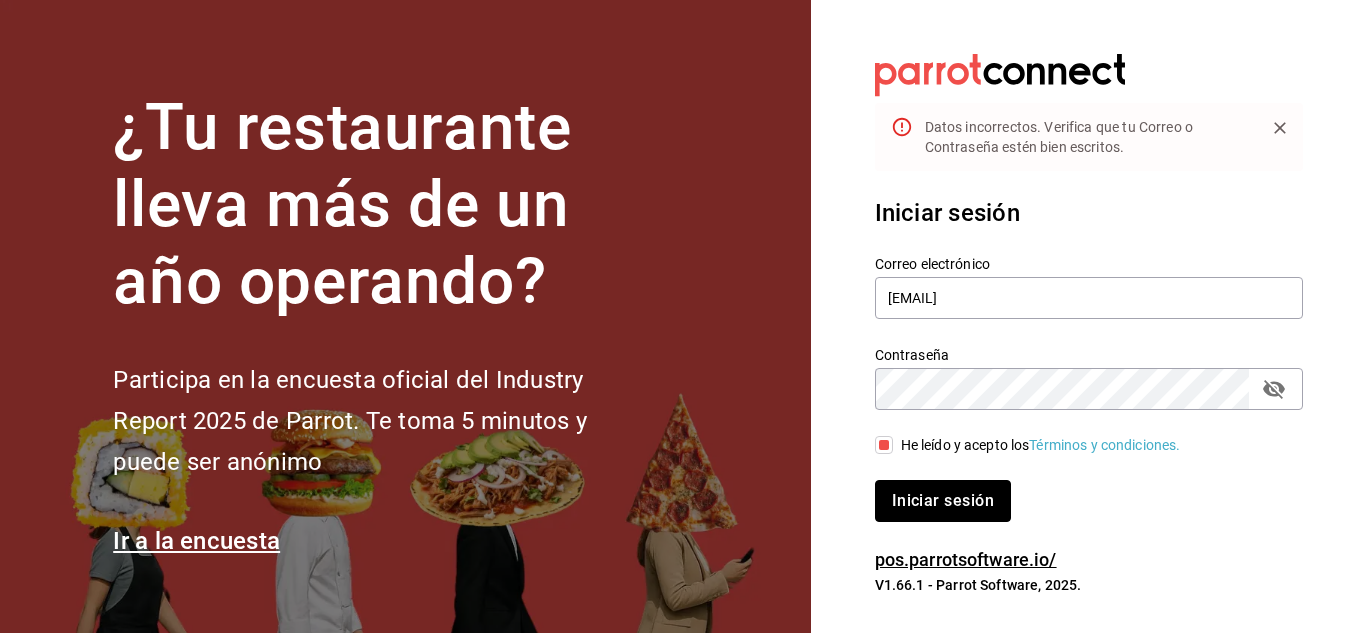 click on "Iniciar sesión" at bounding box center [943, 500] 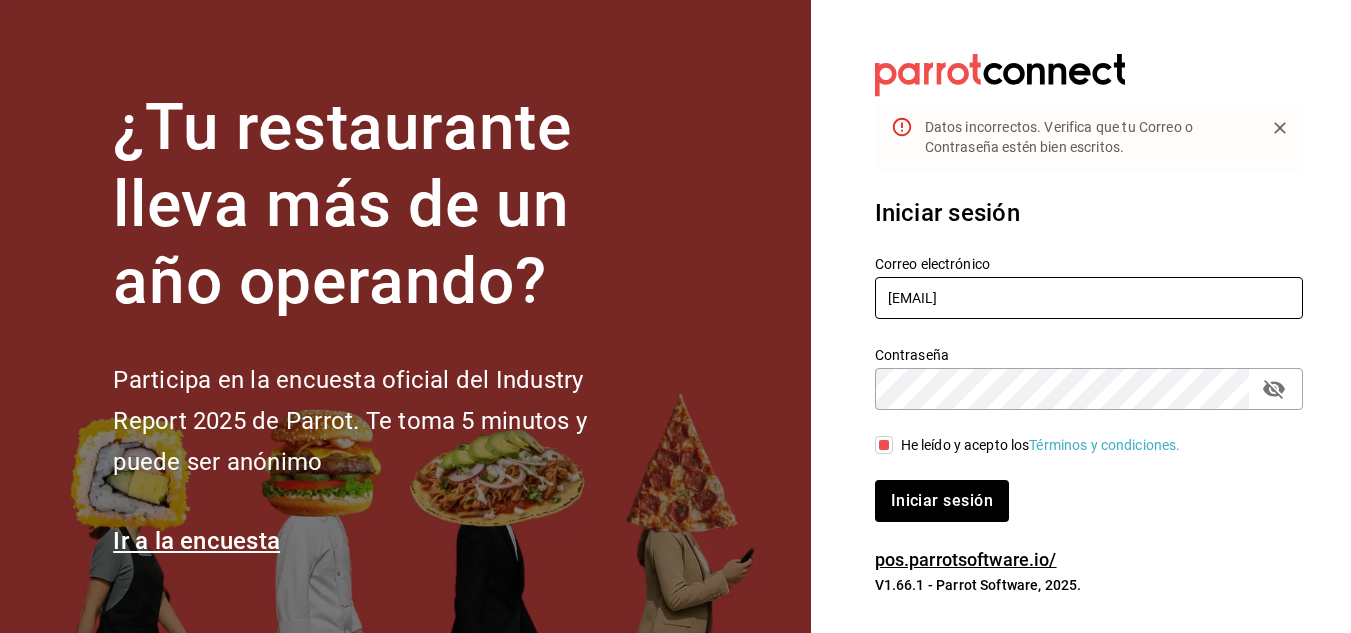 click on "eduardotru.22@gmal.com" at bounding box center [1089, 298] 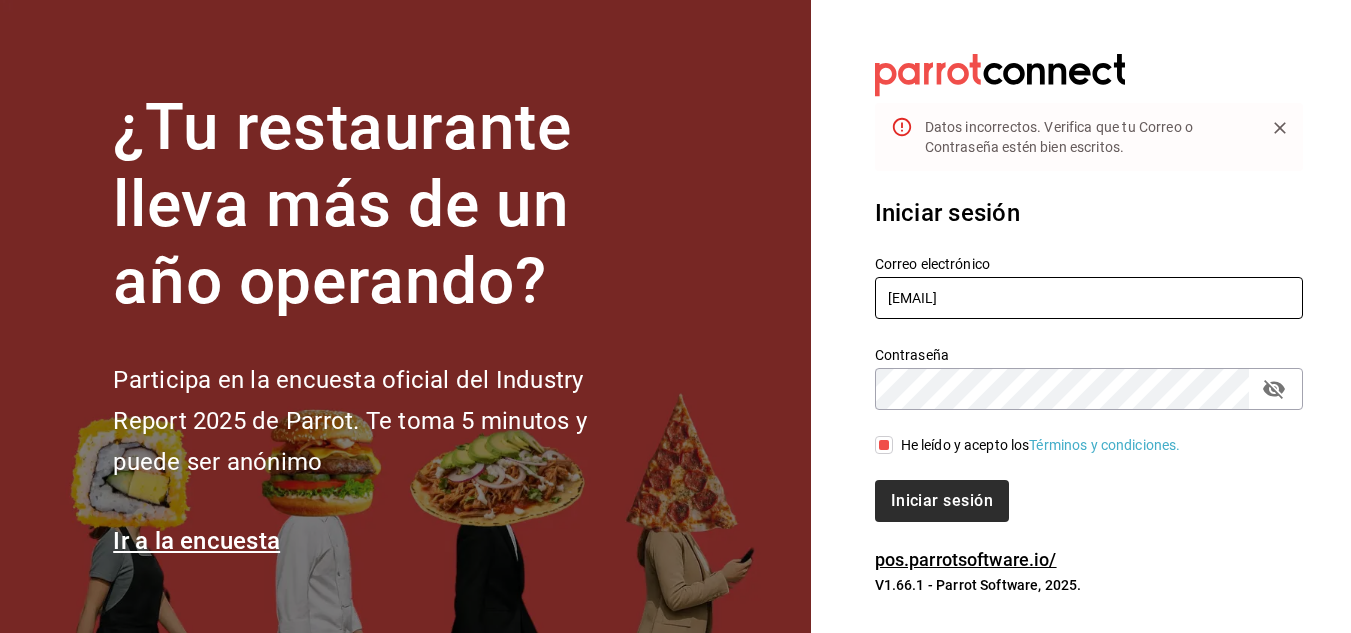 type on "eduardotru.22@gmail.com" 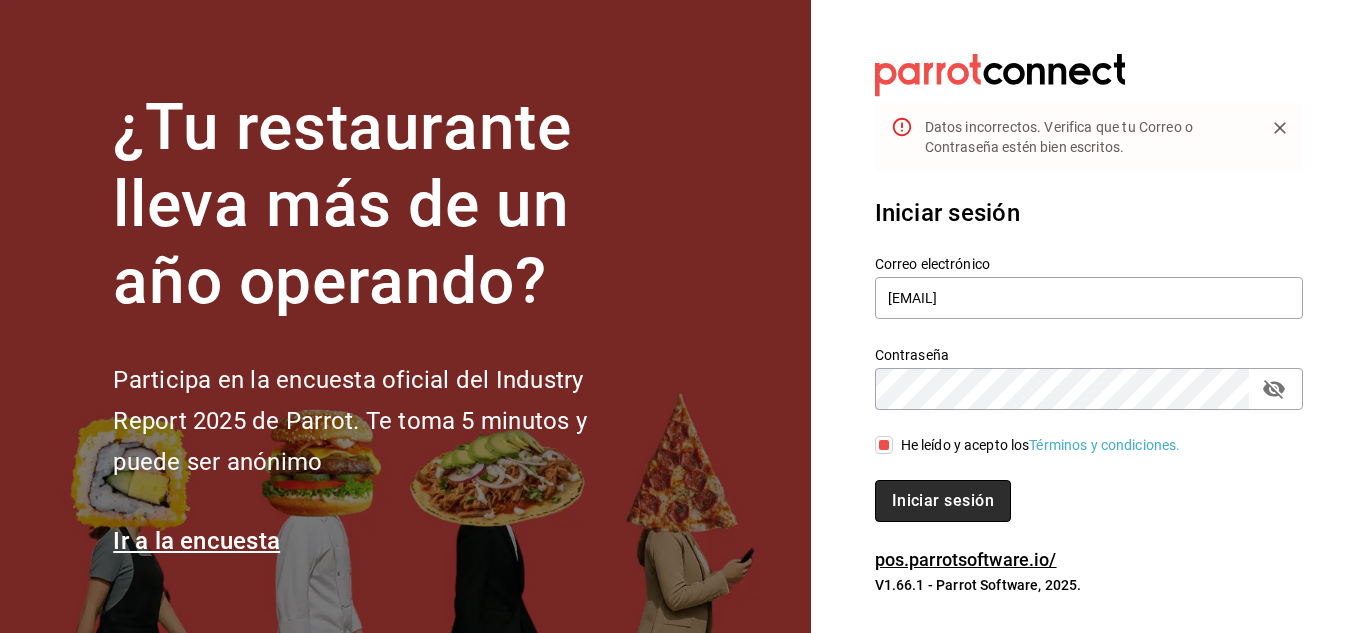 click on "Iniciar sesión" at bounding box center [943, 500] 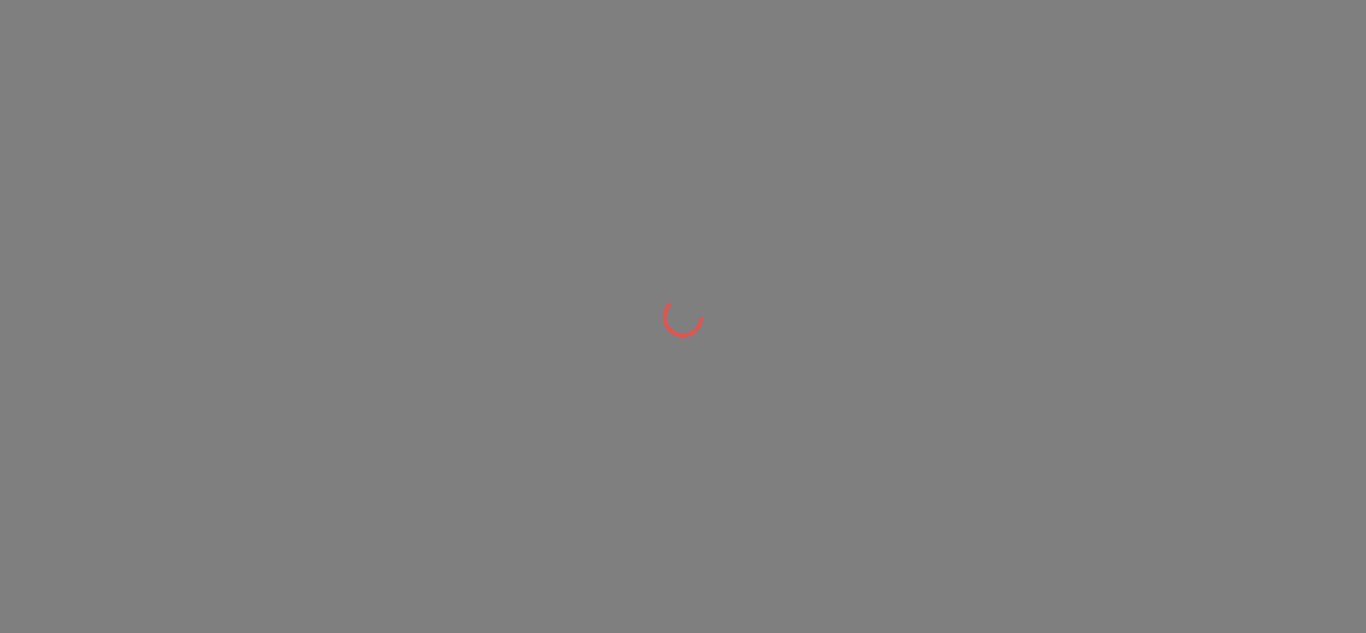scroll, scrollTop: 0, scrollLeft: 0, axis: both 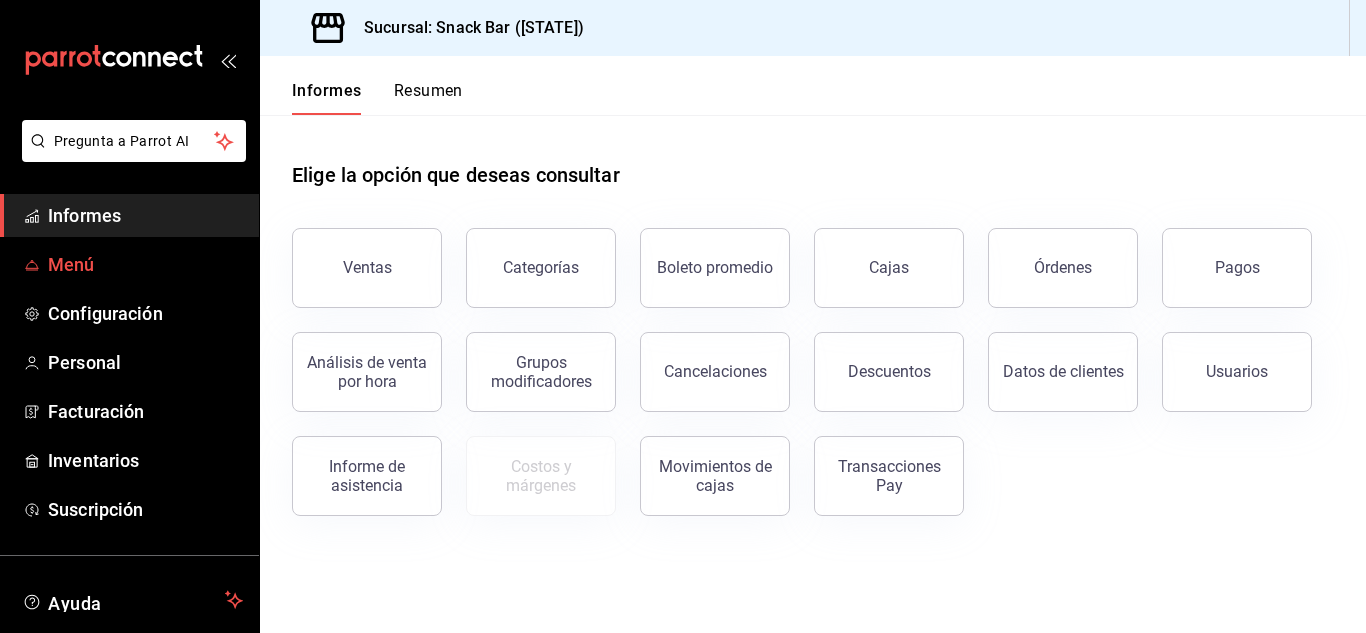 click on "Menú" at bounding box center [71, 264] 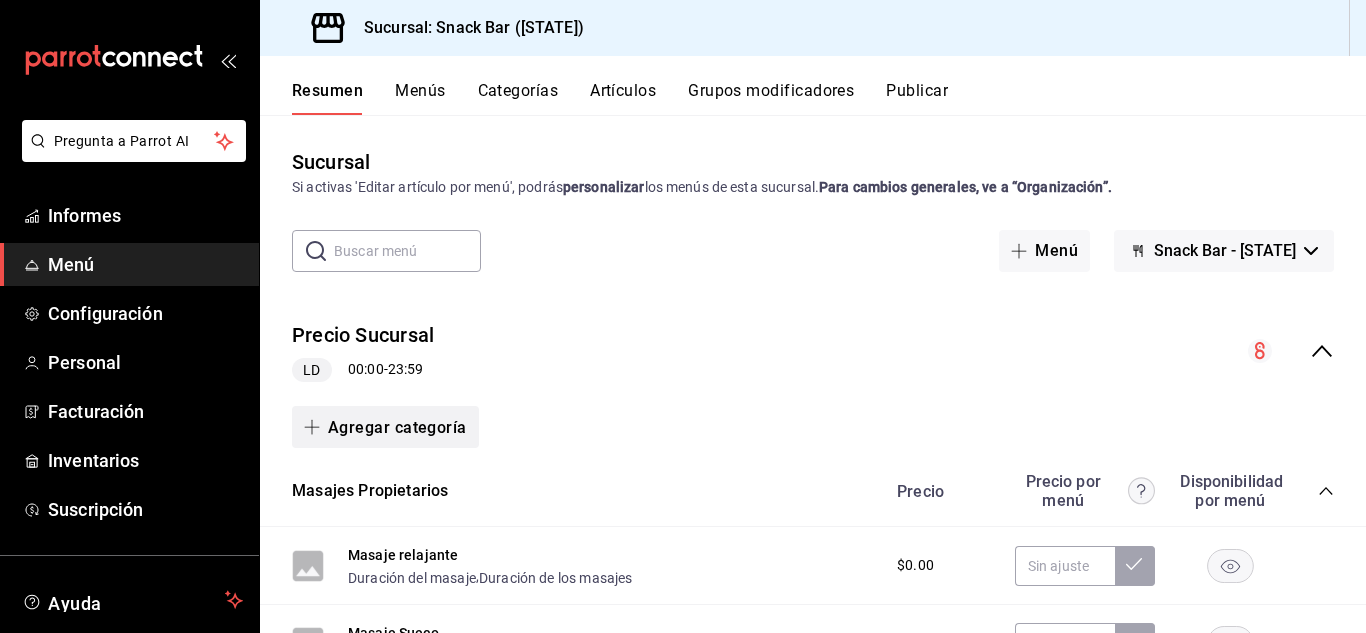 scroll, scrollTop: 200, scrollLeft: 0, axis: vertical 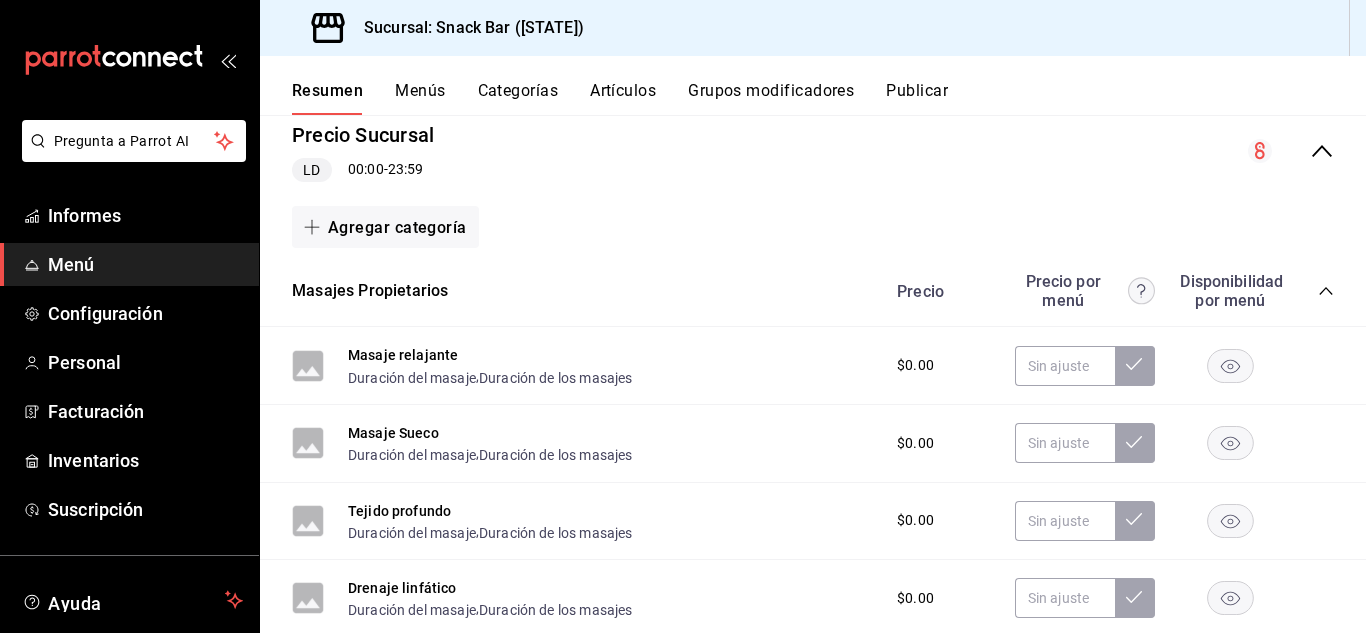 click on "Artículos" at bounding box center [623, 90] 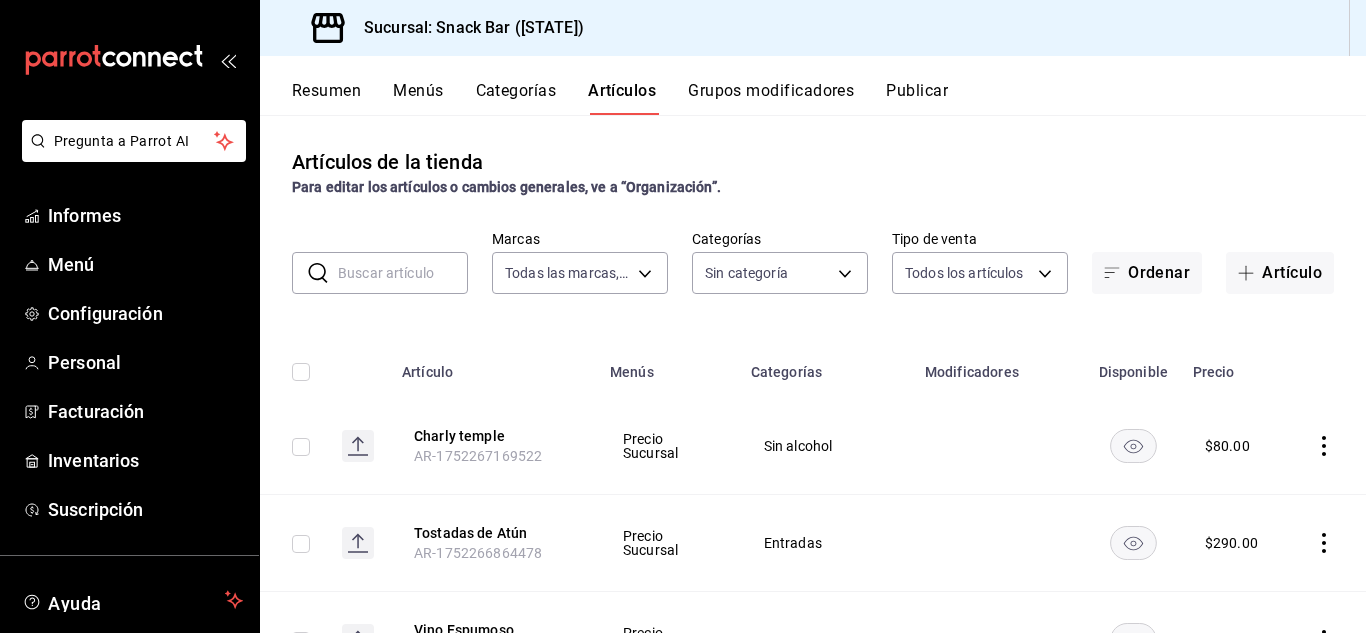 type on "22e1d045-ef0d-4c17-89d2-f5940903c7a8" 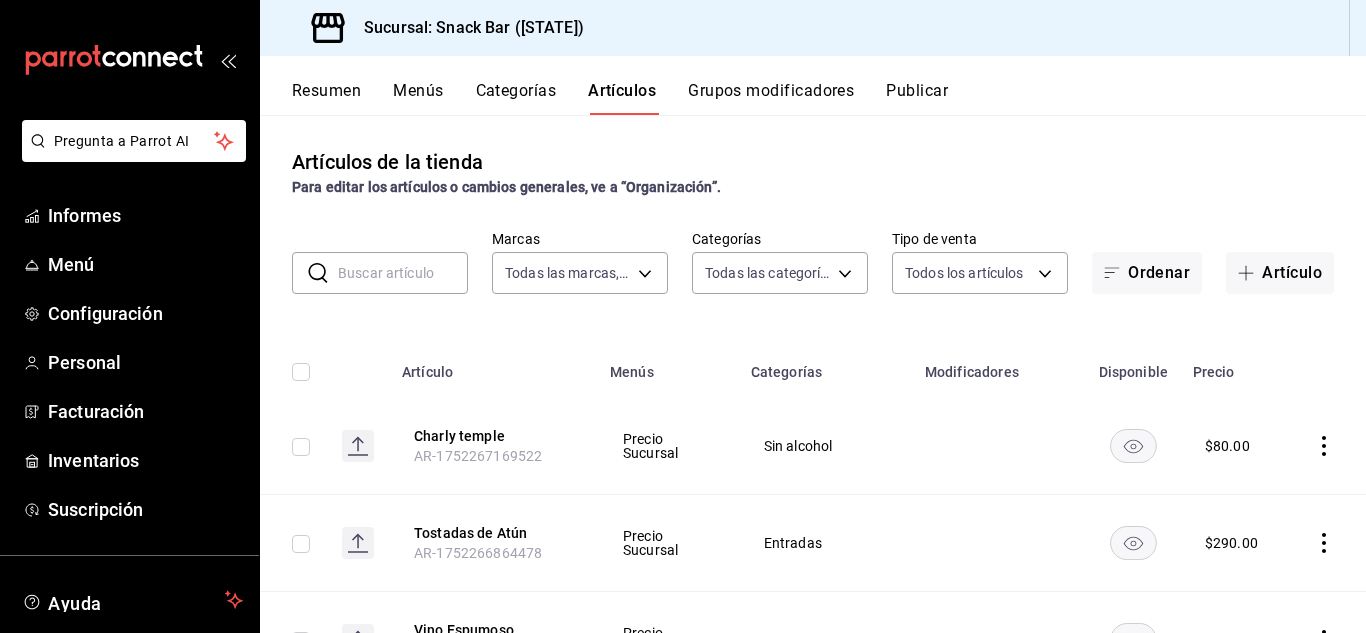 type on "32309473-479a-4f69-9718-8eba79c0e9a6,7d14a683-84e1-4509-9c05-7e47fe734d71,307d276a-1f13-40f6-a508-08f960357b9f,ee020c33-267f-46bd-be92-bc66ea9d6c2b,b1352158-2091-4e3a-b95e-31a84e62e7bf,a4ab823e-7d58-49f3-848d-7b322e64596d,b75d2074-4ef8-4014-a360-7a84af475769,3357473e-96af-451b-a7e3-cebfb02e51fd,9841e918-fce8-4694-b392-d63472c689ed,01cb5f0f-93ac-4ffa-8b96-1c08d15d343d,4da151e8-230b-4f70-9bed-17eabb3c22e9,8929aae8-24f8-44c0-a32b-e99f5315dc89,03a68a06-6649-4f19-8dfc-f9bb843cb6c8,9912295e-9e74-4d45-a770-34e82516681c,059ddd81-08ac-48a4-b38c-54b51b1e7b6f,4dff642d-4389-4b03-8e01-1061678ab74c,10da9f71-40b0-4681-93e9-c863960d424d,b7361d89-4e64-4591-af11-666e336d4103,69d66308-24fc-4d18-80ac-426196f55968,0170f944-73f9-4cb7-ae85-2cc69ee93334,8de9924d-37a6-4703-9274-78ab778201e7,4be57cb1-d30c-4791-b14e-eb0b351edc05,1bd8b5d4-548f-4f4c-aa3c-651f0fbd5b4c,e3c538be-e7c6-4bc2-abf4-310f8ce87d46" 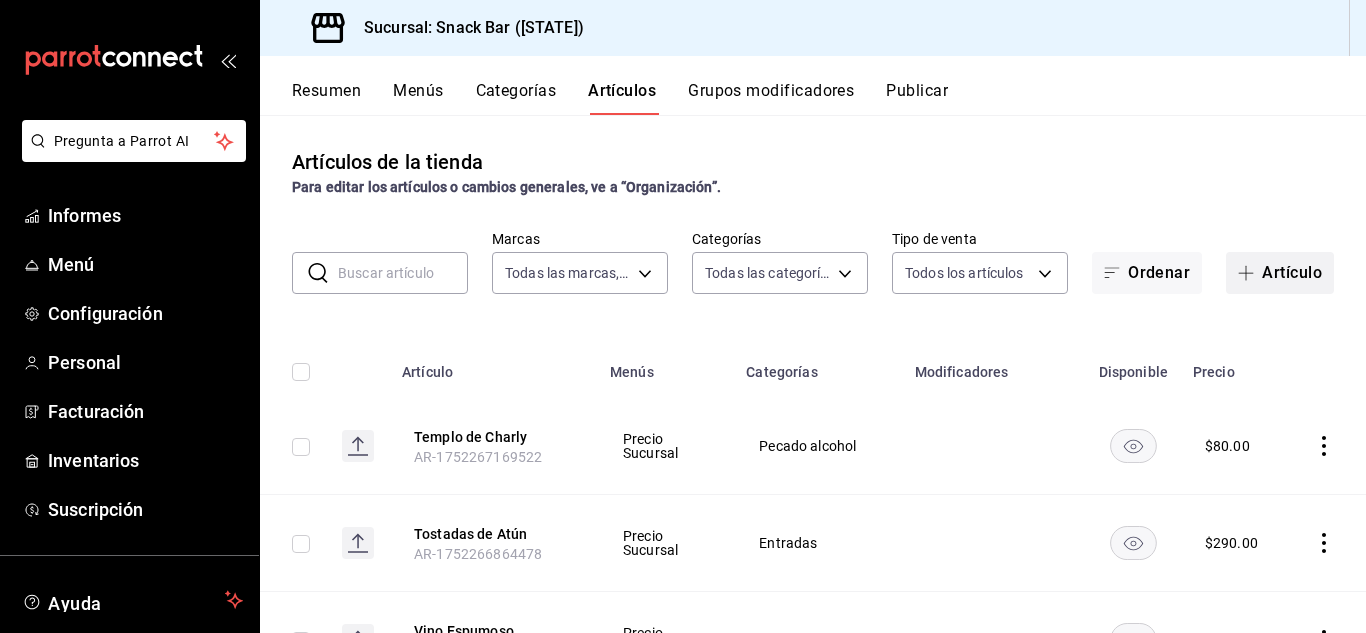 click 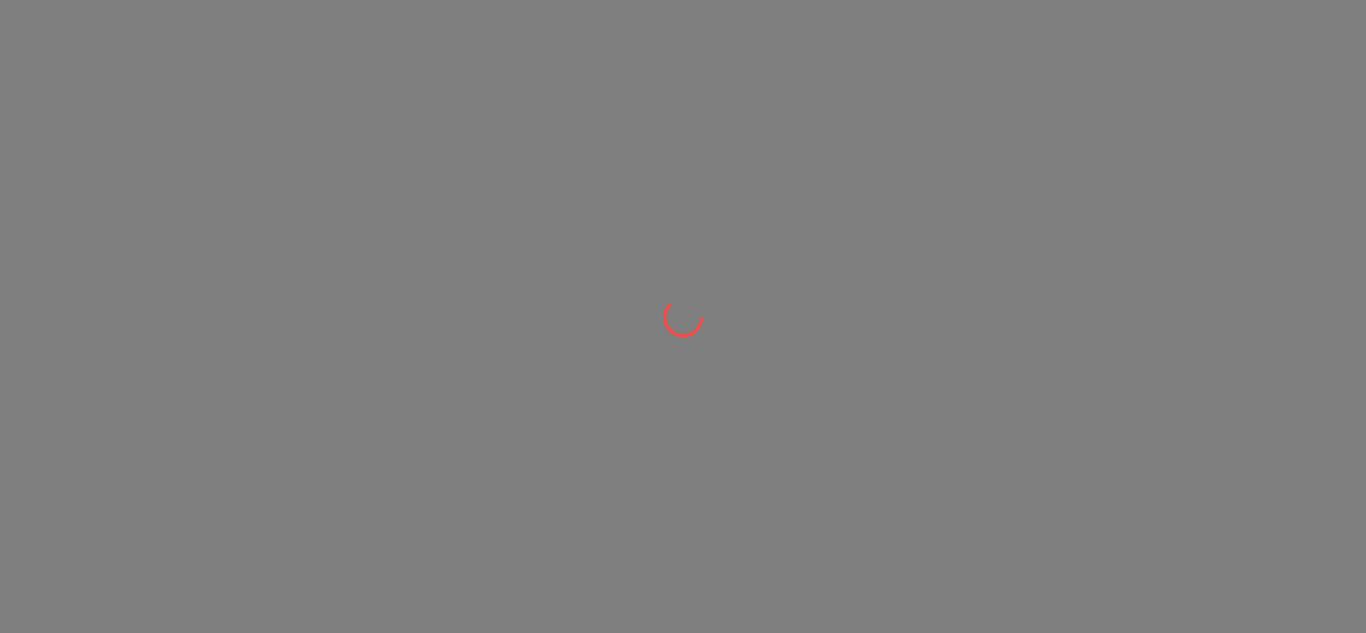 scroll, scrollTop: 0, scrollLeft: 0, axis: both 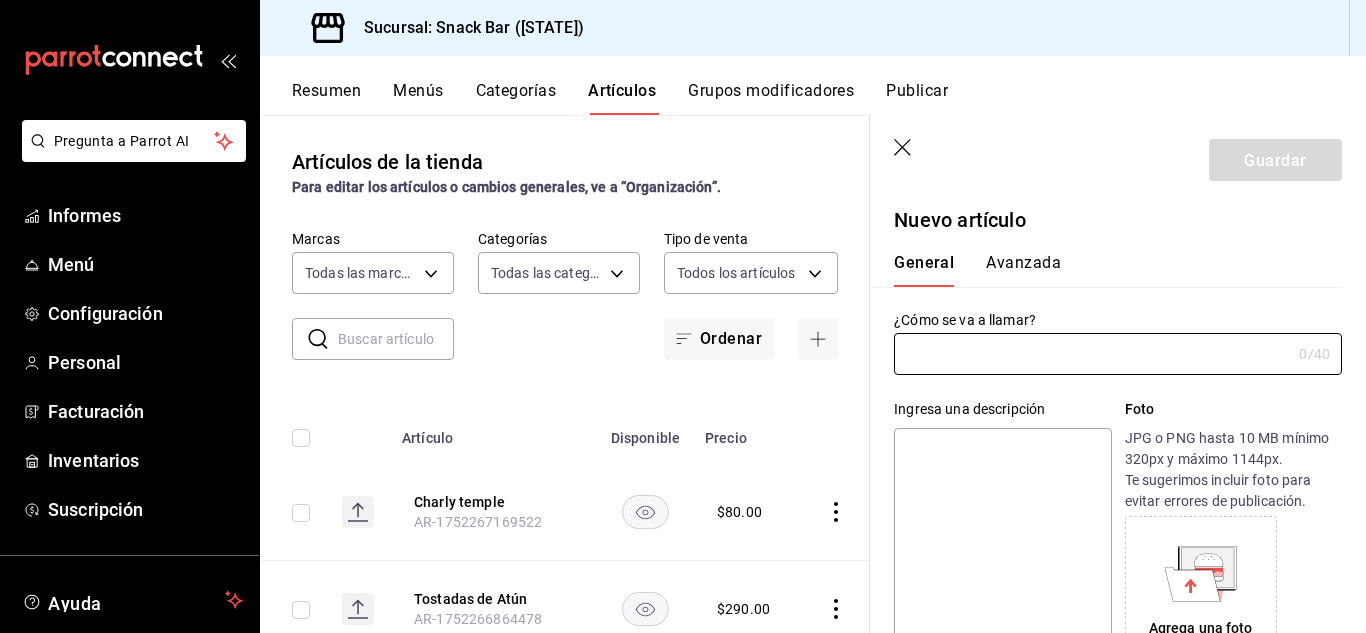 type on "22e1d045-ef0d-4c17-89d2-f5940903c7a8" 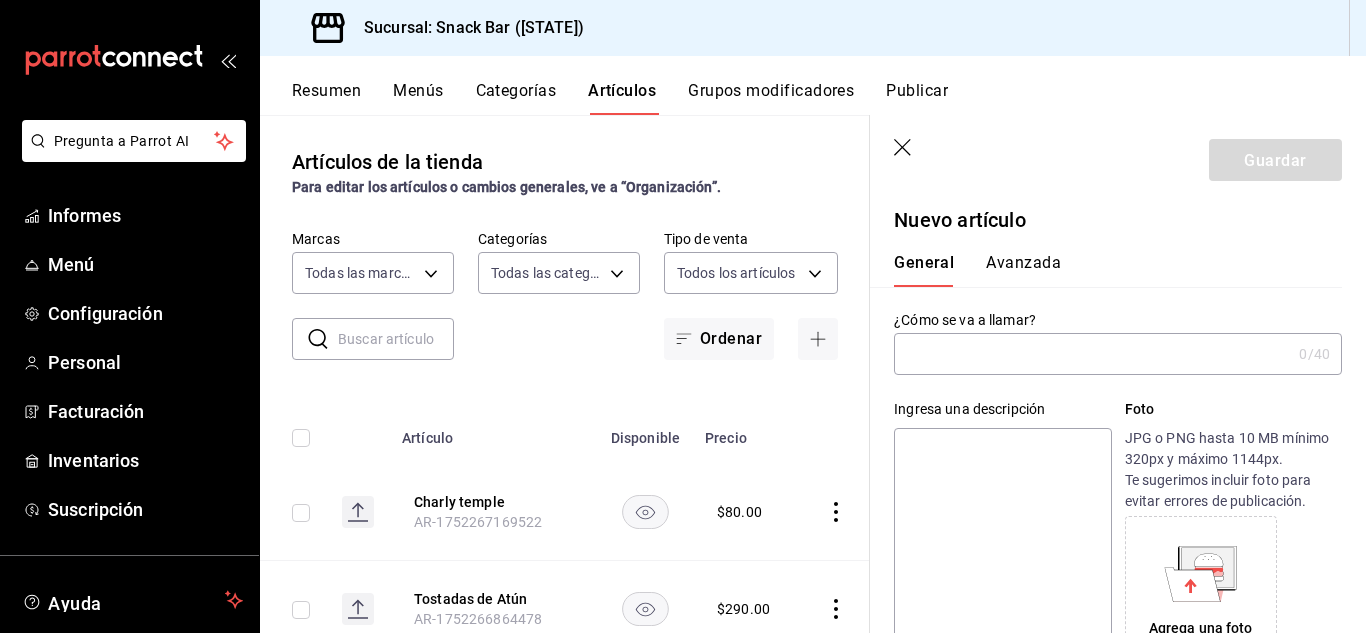 click at bounding box center (1092, 354) 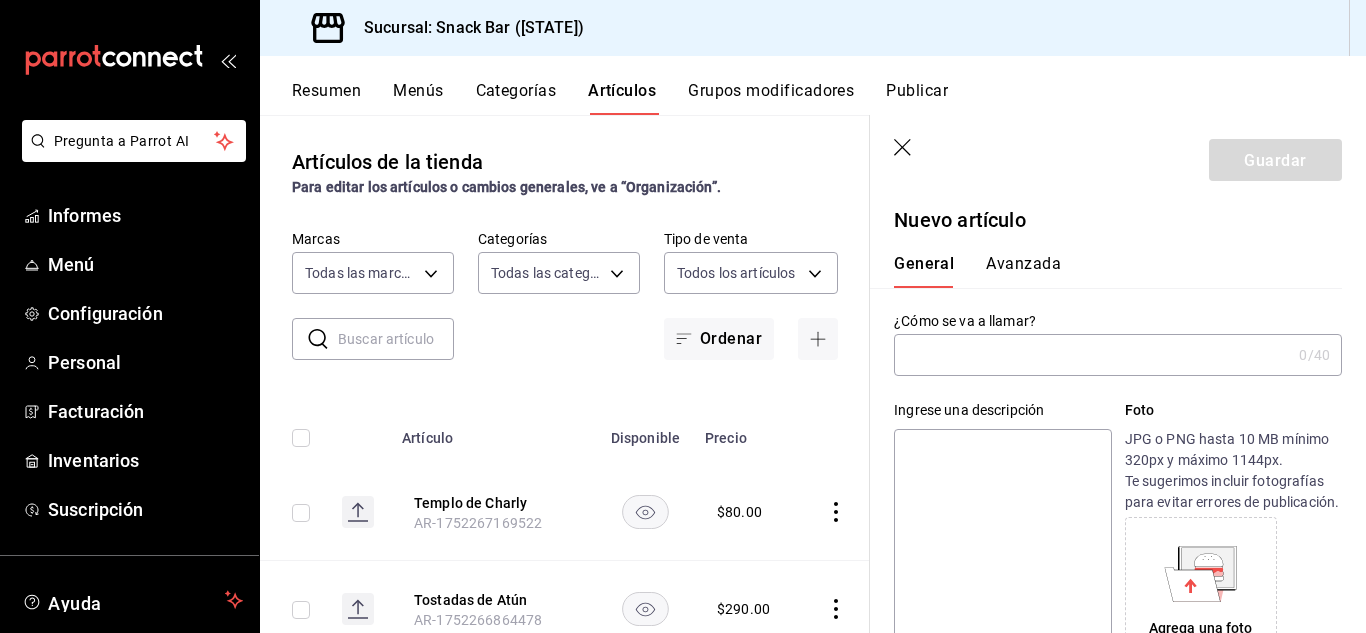 click at bounding box center [1092, 355] 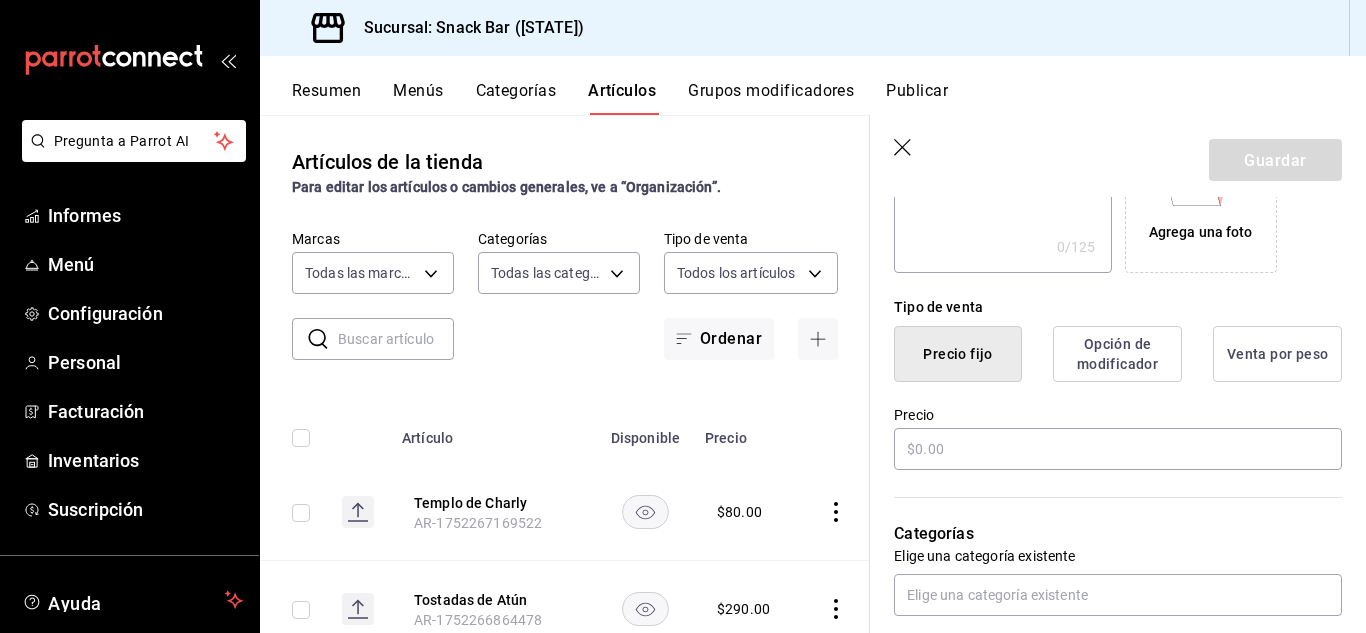 scroll, scrollTop: 400, scrollLeft: 0, axis: vertical 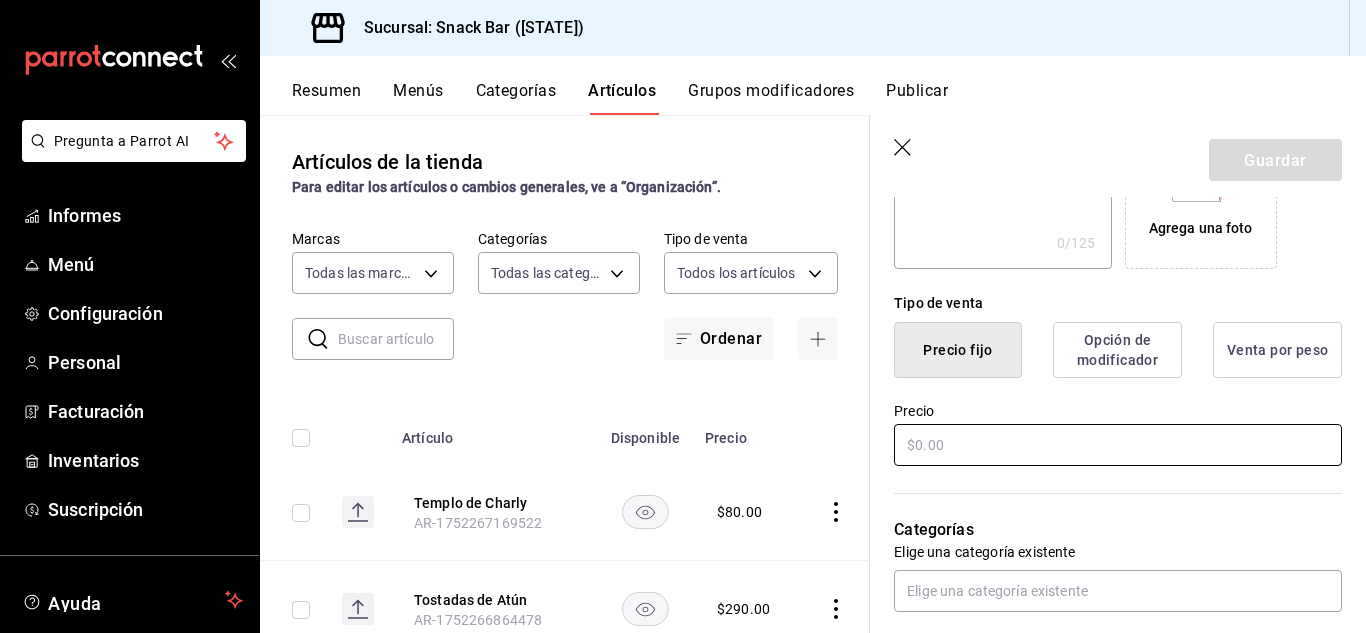 type on "Alfajor" 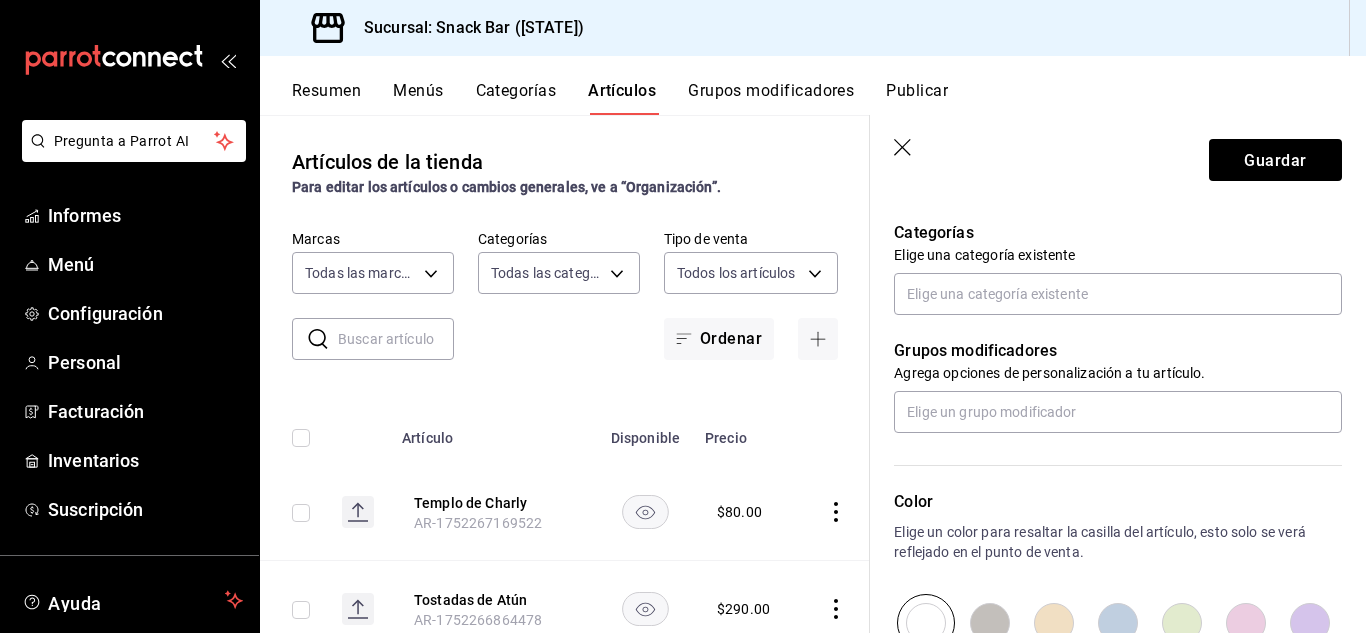 scroll, scrollTop: 700, scrollLeft: 0, axis: vertical 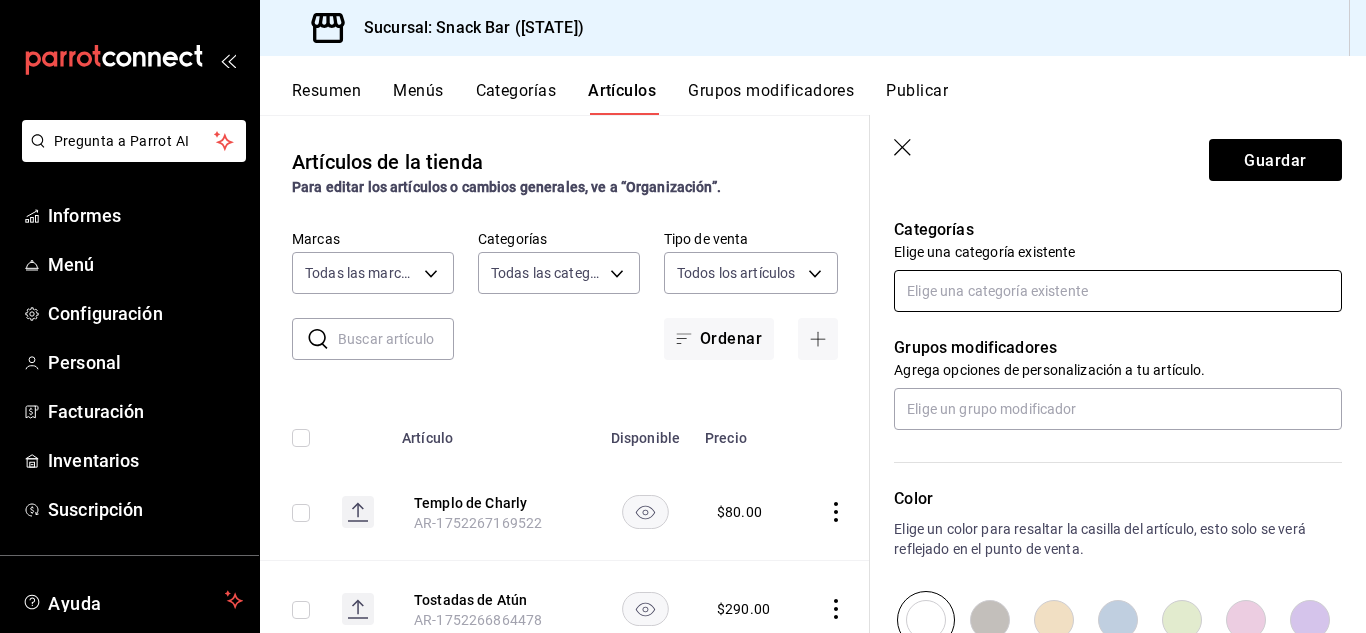 type on "$70.00" 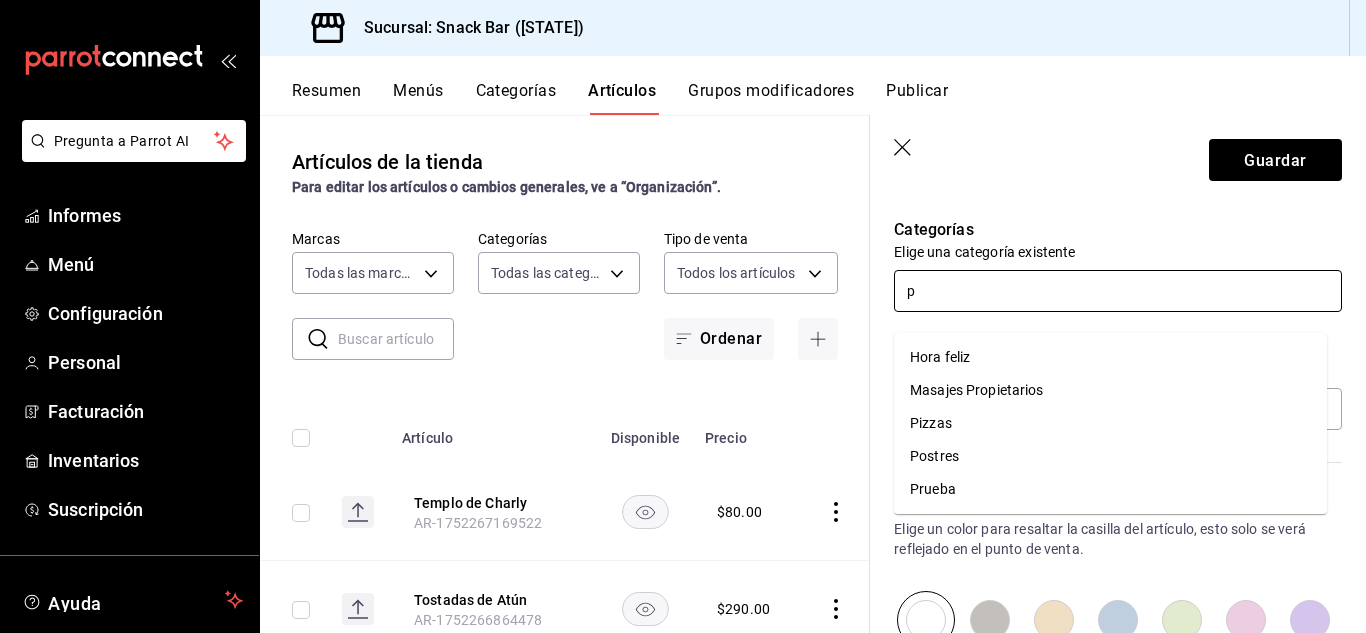 type on "po" 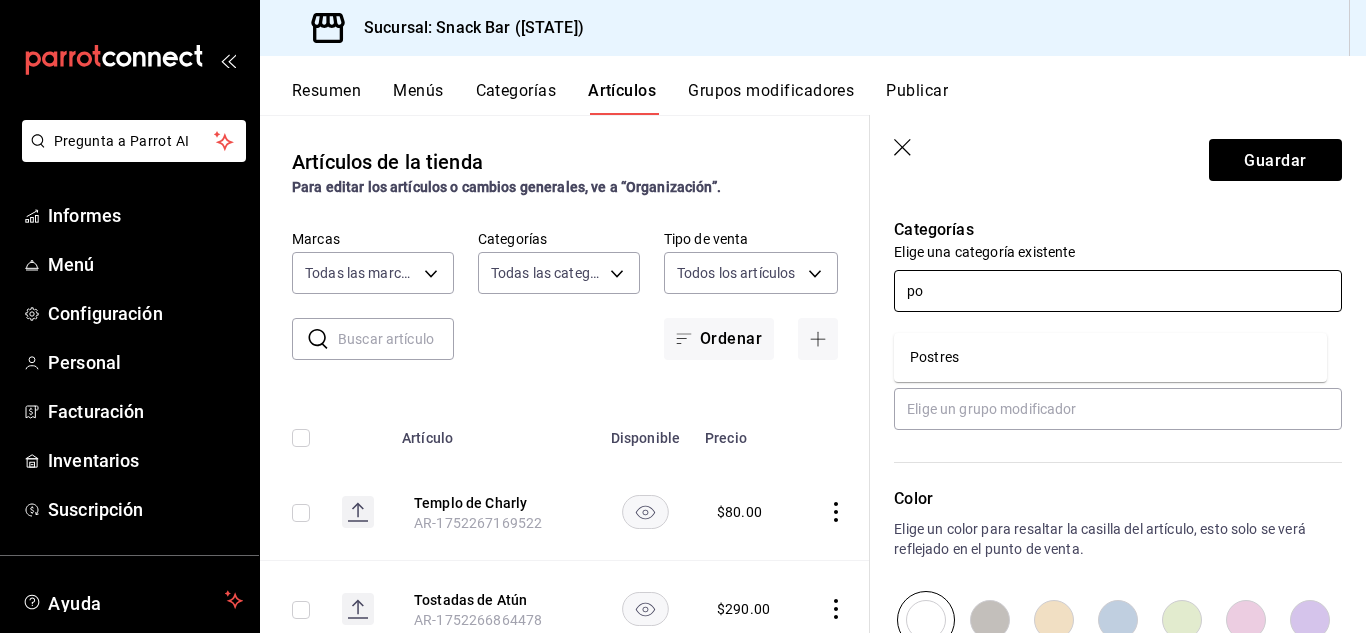 click on "Postres" at bounding box center [934, 357] 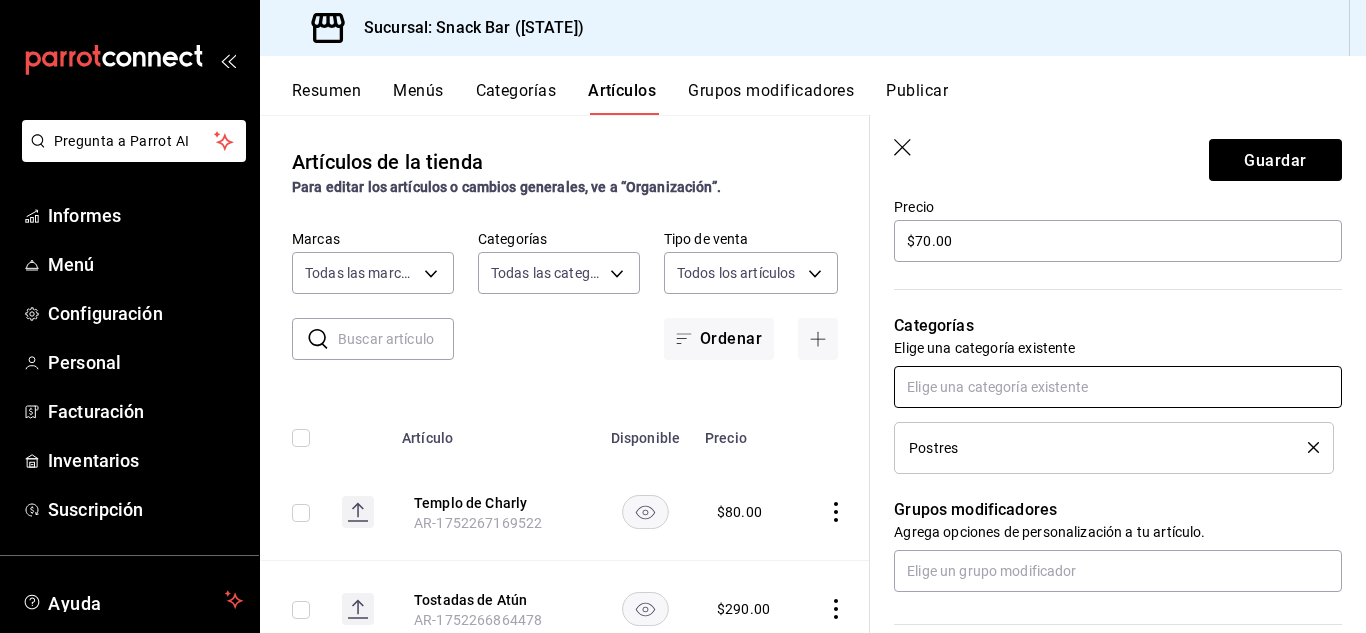 scroll, scrollTop: 600, scrollLeft: 0, axis: vertical 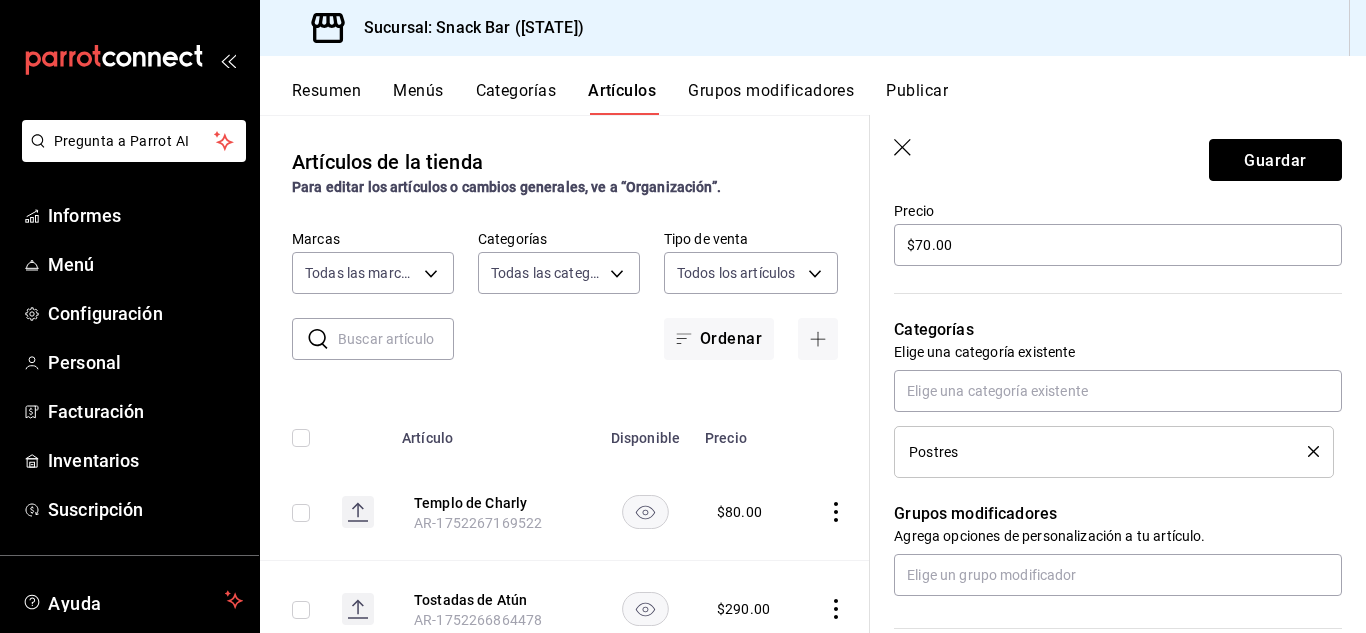 click on "Guardar" at bounding box center (1275, 159) 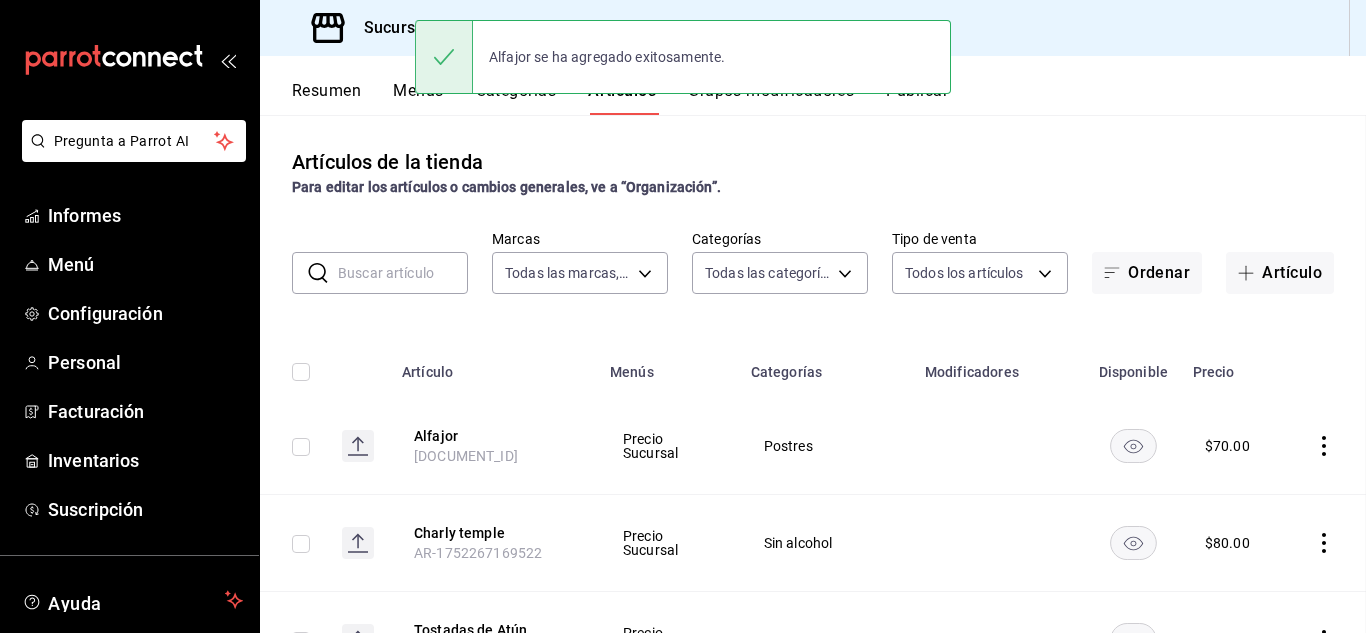 scroll, scrollTop: 0, scrollLeft: 0, axis: both 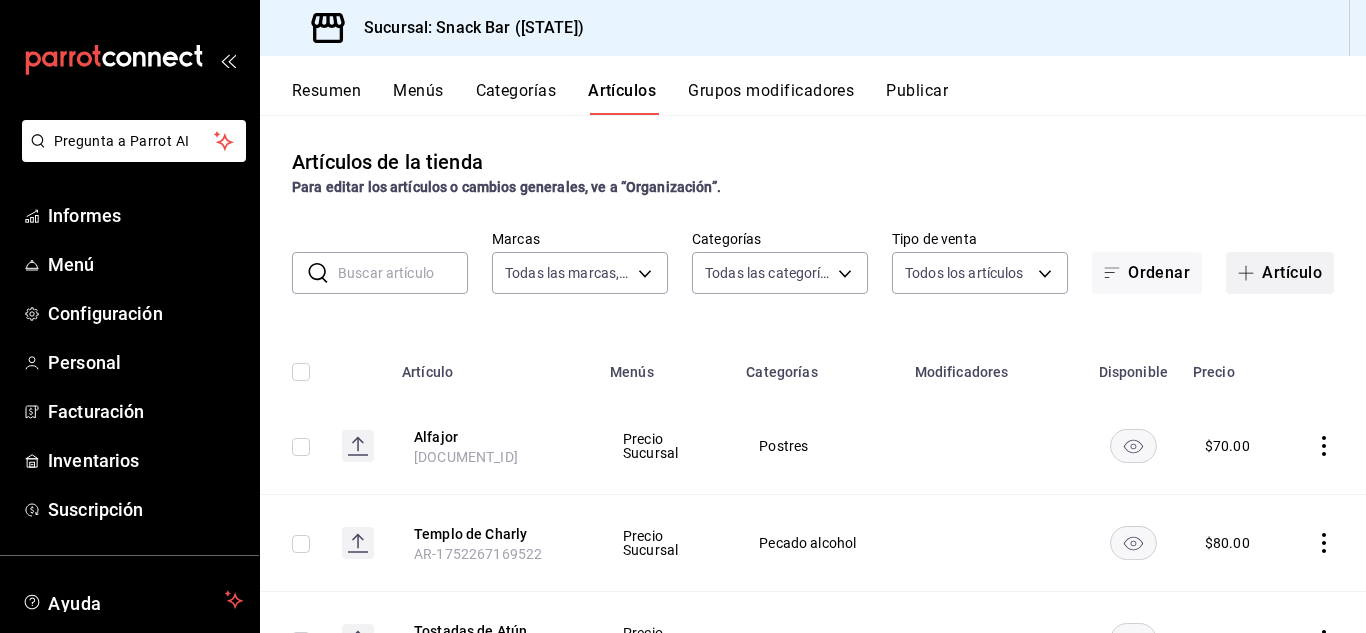 click 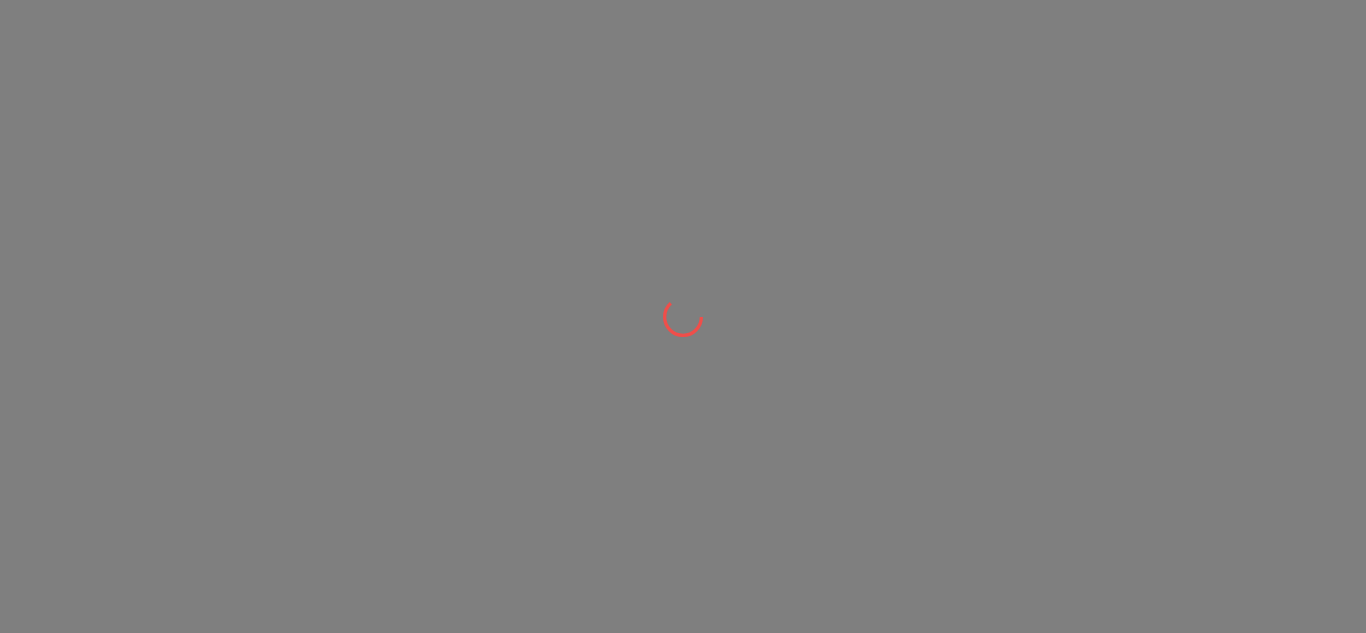 scroll, scrollTop: 0, scrollLeft: 0, axis: both 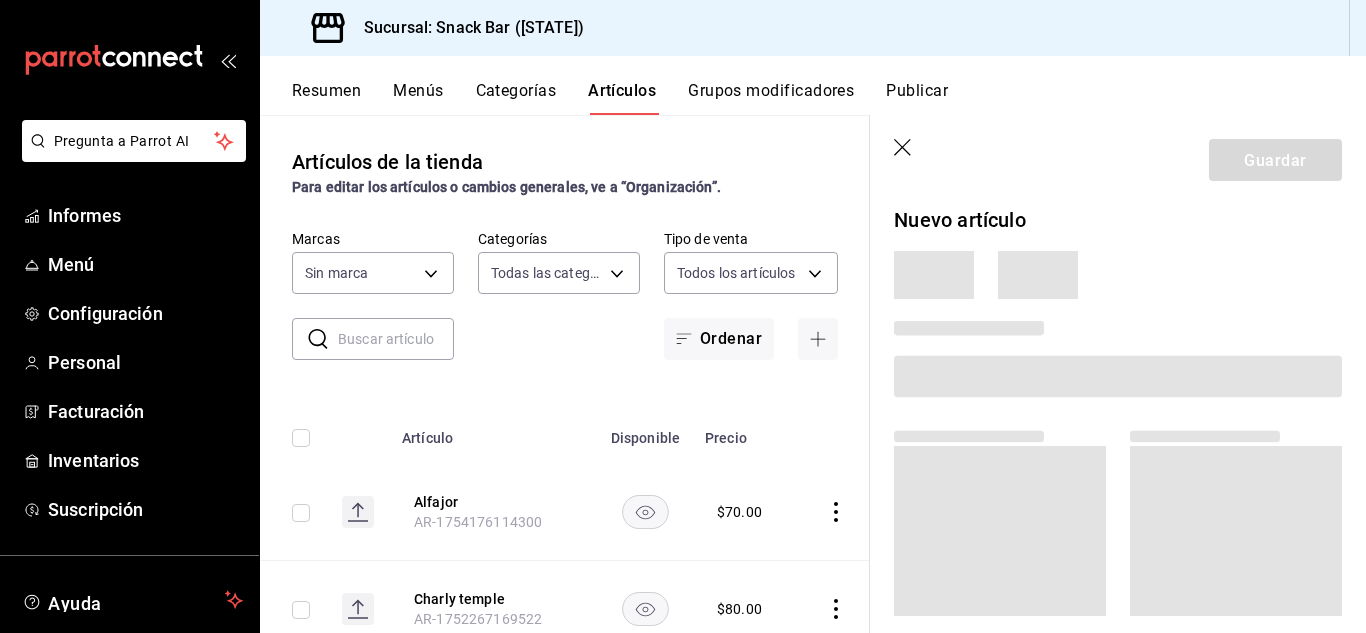 type on "32309473-479a-4f69-9718-8eba79c0e9a6,7d14a683-84e1-4509-9c05-7e47fe734d71,307d276a-1f13-40f6-a508-08f960357b9f,ee020c33-267f-46bd-be92-bc66ea9d6c2b,b1352158-2091-4e3a-b95e-31a84e62e7bf,a4ab823e-7d58-49f3-848d-7b322e64596d,b75d2074-4ef8-4014-a360-7a84af475769,3357473e-96af-451b-a7e3-cebfb02e51fd,9841e918-fce8-4694-b392-d63472c689ed,01cb5f0f-93ac-4ffa-8b96-1c08d15d343d,4da151e8-230b-4f70-9bed-17eabb3c22e9,8929aae8-24f8-44c0-a32b-e99f5315dc89,03a68a06-6649-4f19-8dfc-f9bb843cb6c8,9912295e-9e74-4d45-a770-34e82516681c,059ddd81-08ac-48a4-b38c-54b51b1e7b6f,4dff642d-4389-4b03-8e01-1061678ab74c,10da9f71-40b0-4681-93e9-c863960d424d,b7361d89-4e64-4591-af11-666e336d4103,69d66308-24fc-4d18-80ac-426196f55968,0170f944-73f9-4cb7-ae85-2cc69ee93334,8de9924d-37a6-4703-9274-78ab778201e7,4be57cb1-d30c-4791-b14e-eb0b351edc05,1bd8b5d4-548f-4f4c-aa3c-651f0fbd5b4c,e3c538be-e7c6-4bc2-abf4-310f8ce87d46" 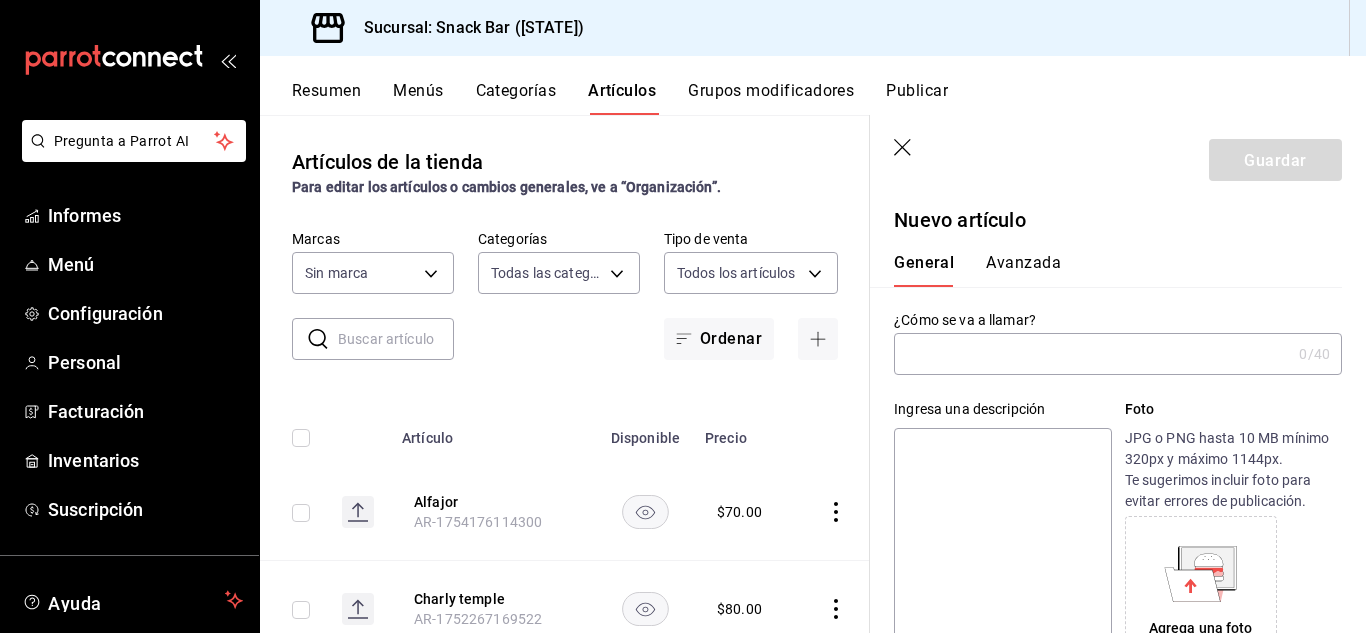 click at bounding box center [1092, 354] 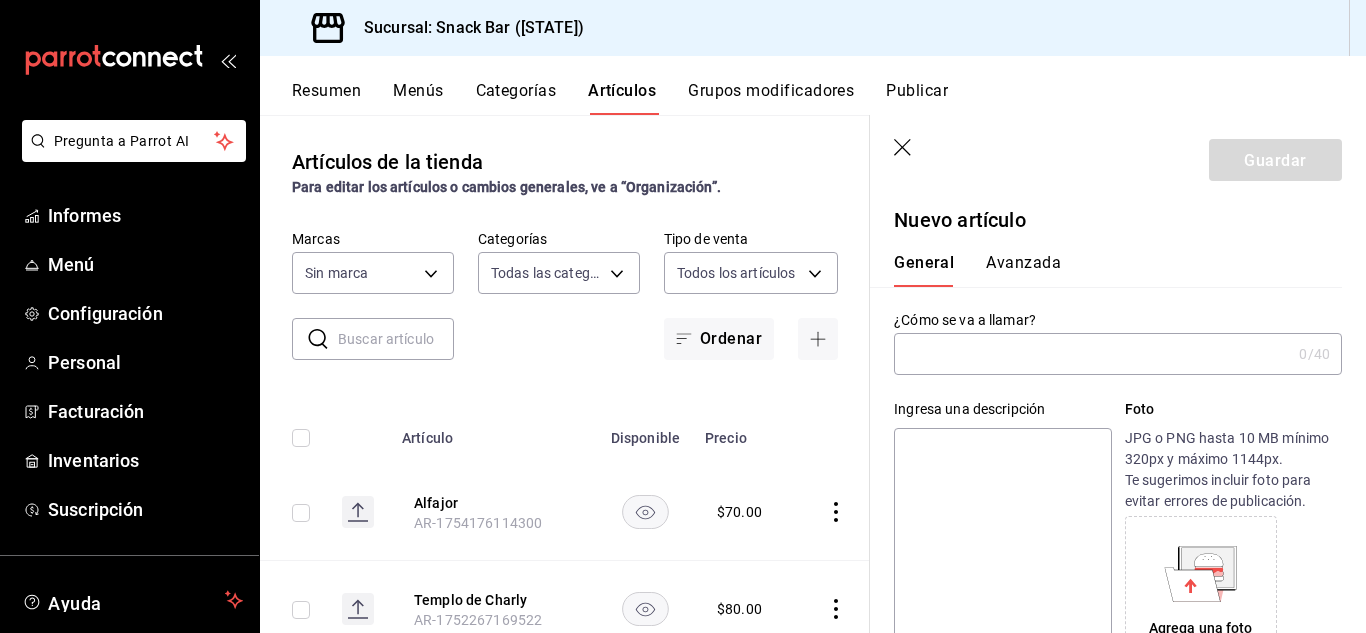 type on "22e1d045-ef0d-4c17-89d2-f5940903c7a8" 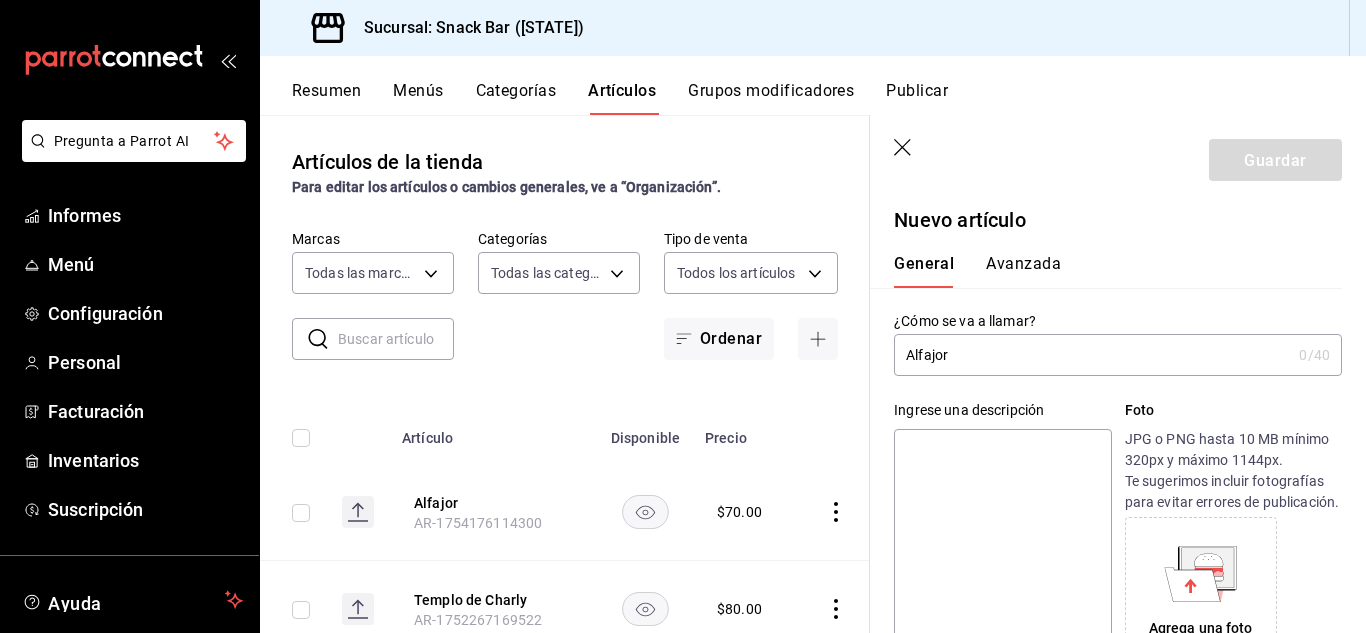 type on "Alfajor" 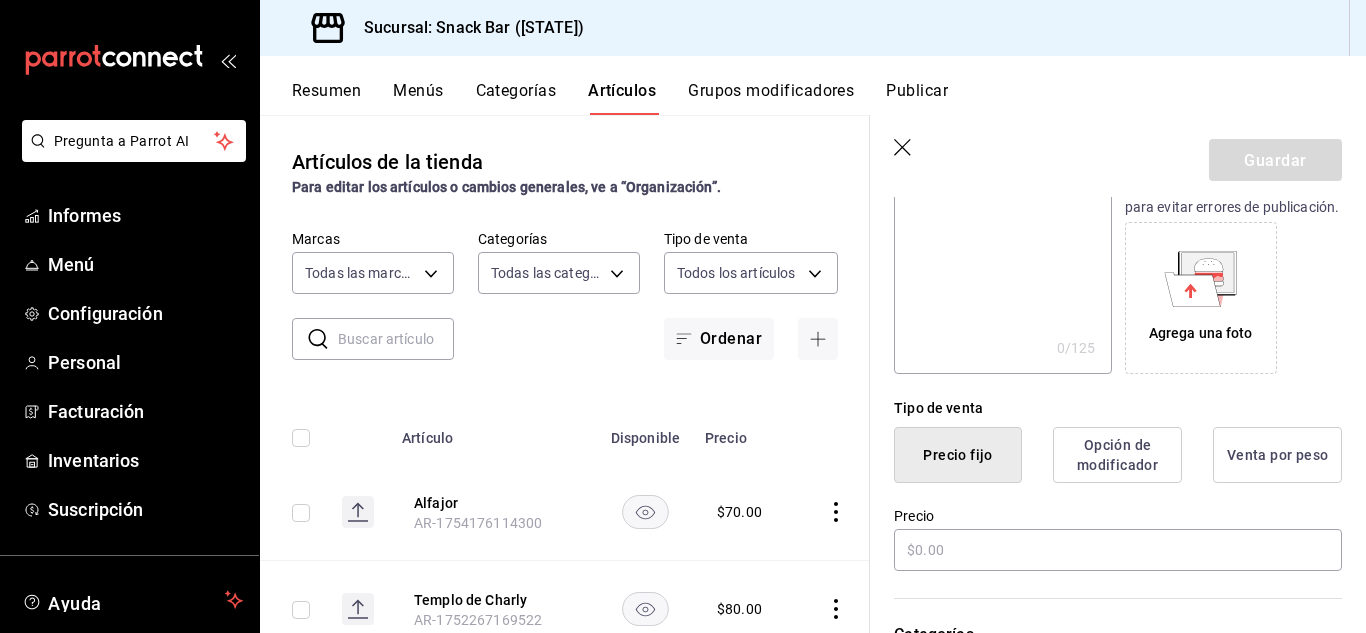 scroll, scrollTop: 400, scrollLeft: 0, axis: vertical 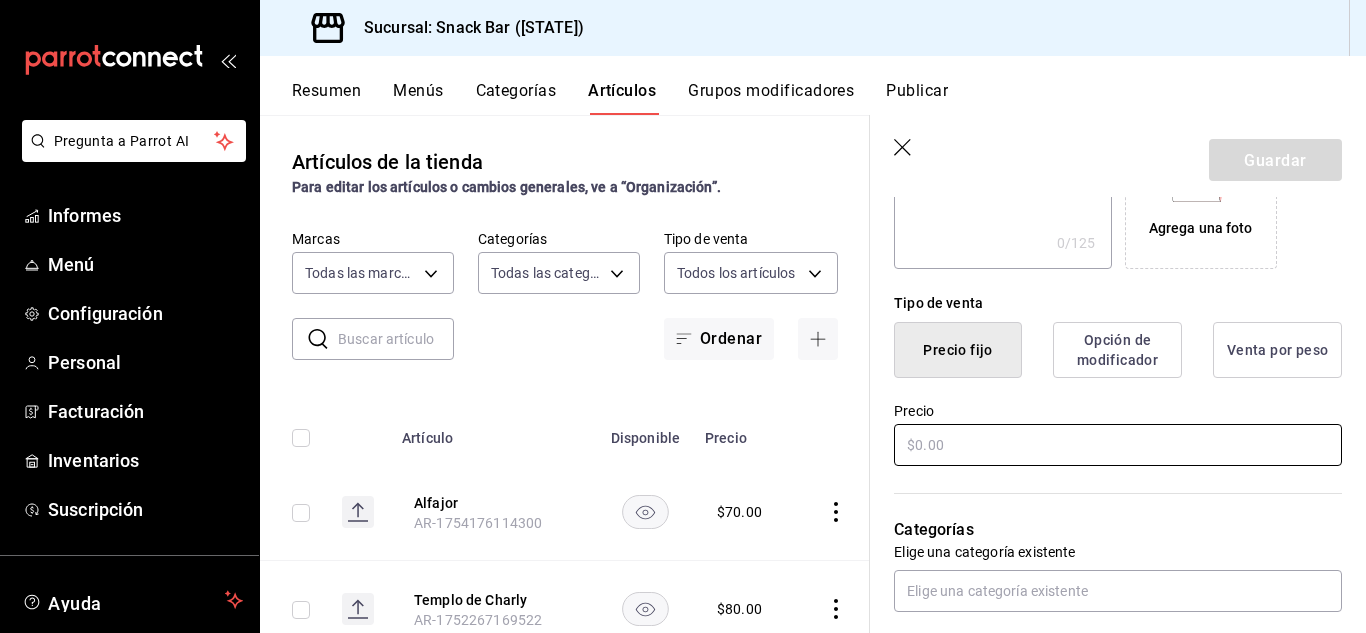 click at bounding box center [1118, 445] 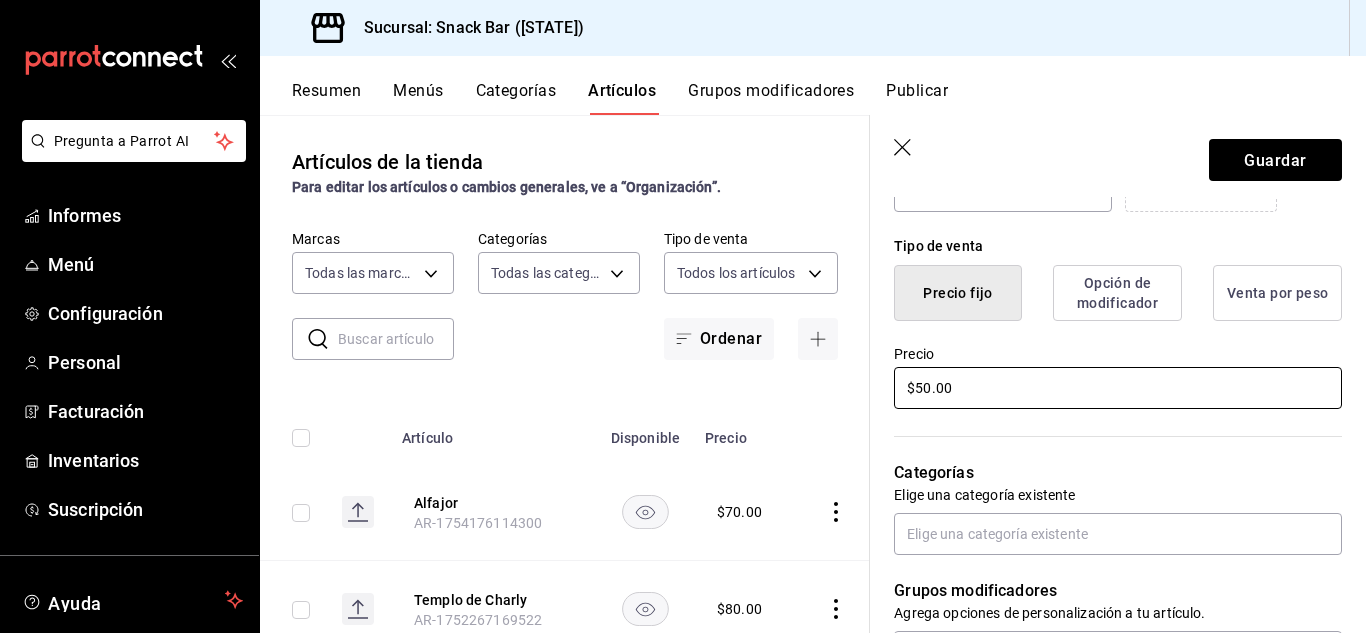 scroll, scrollTop: 700, scrollLeft: 0, axis: vertical 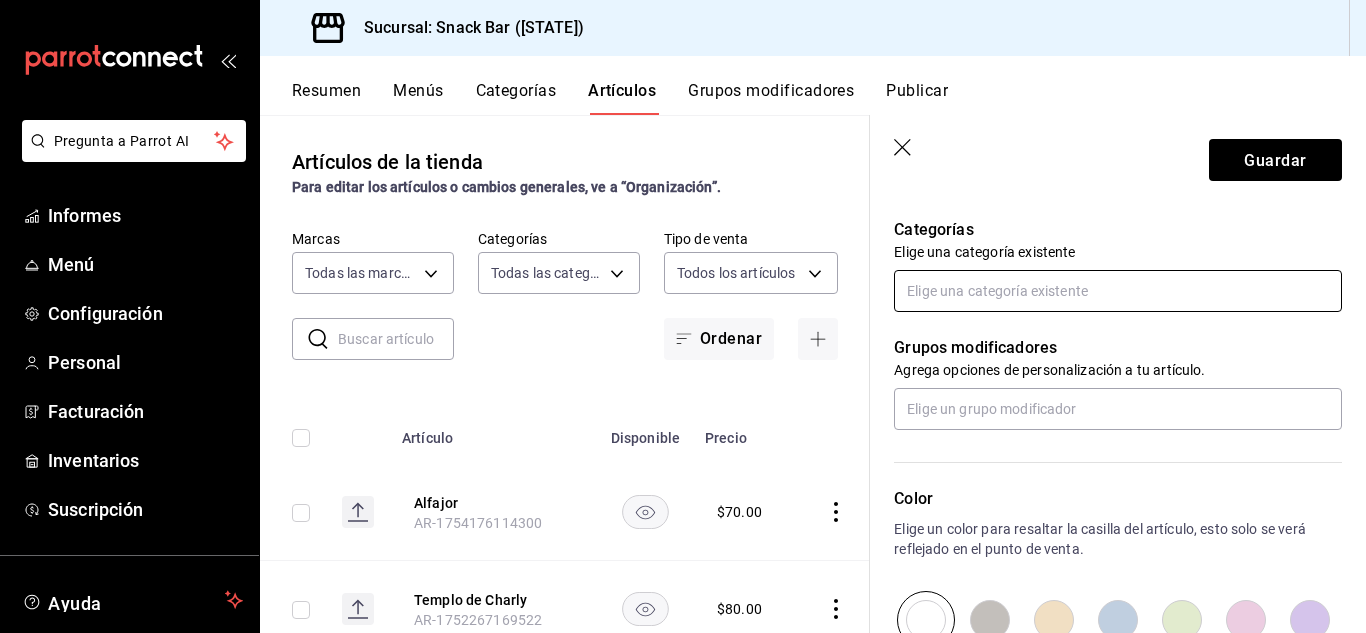type on "$50.00" 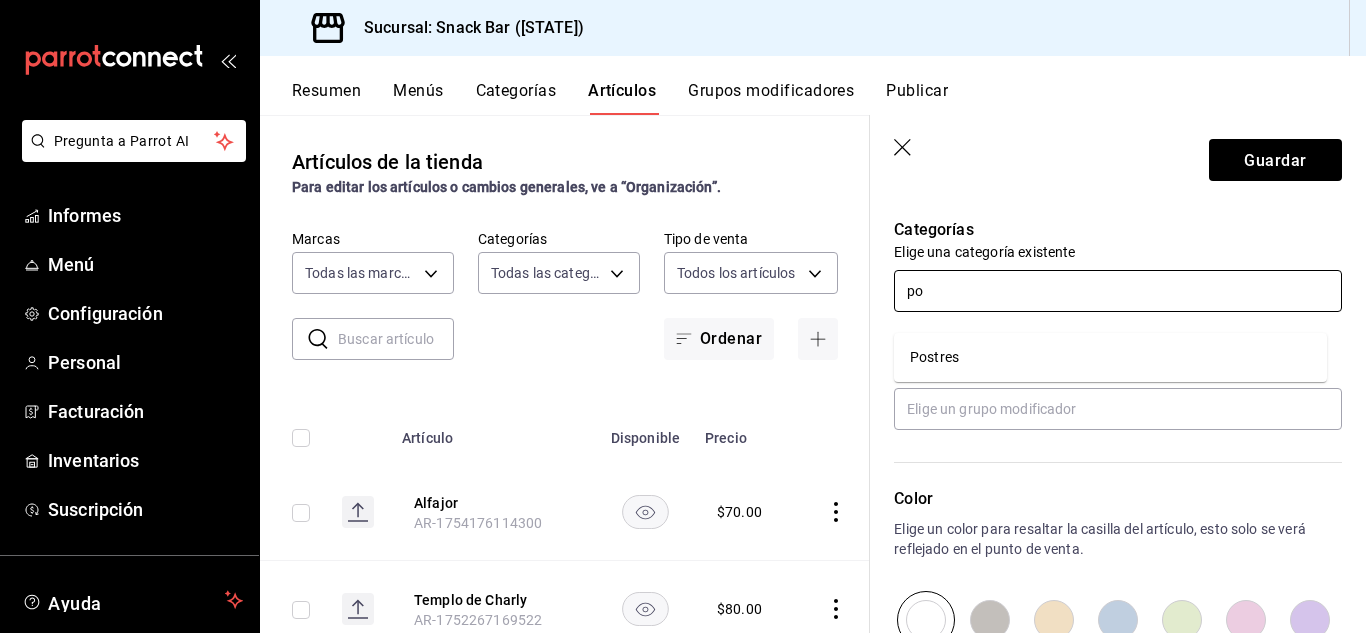 type on "pos" 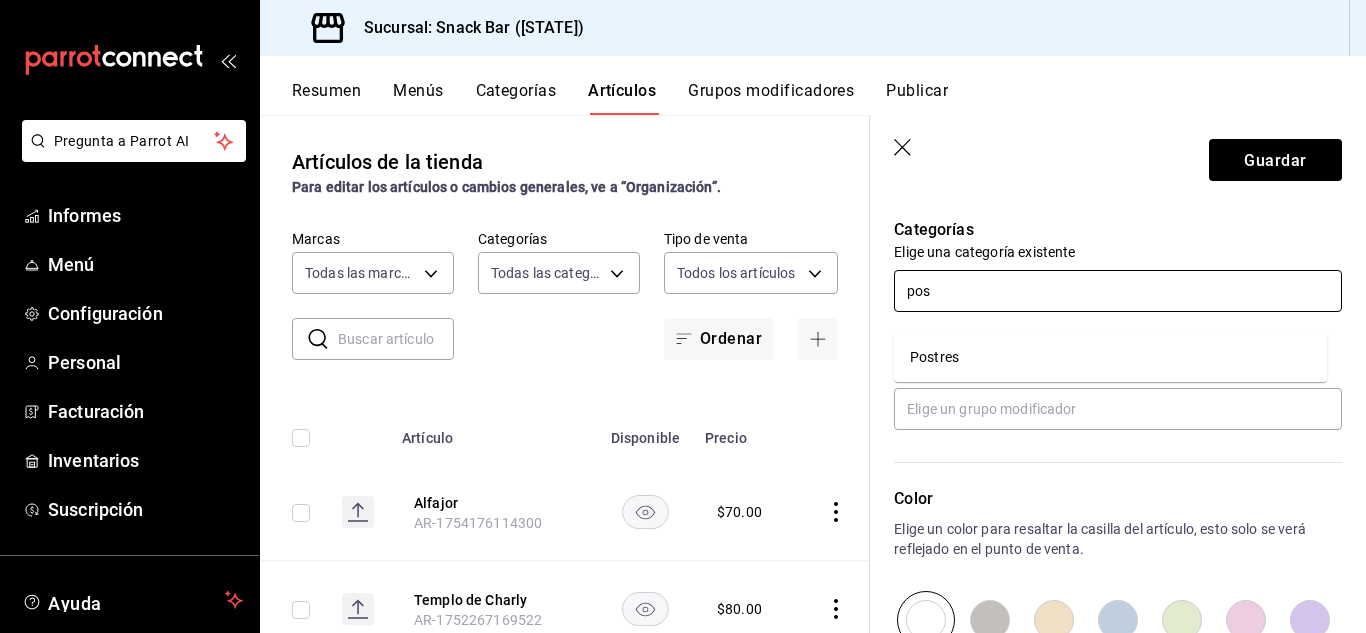 click on "Postres" at bounding box center (934, 357) 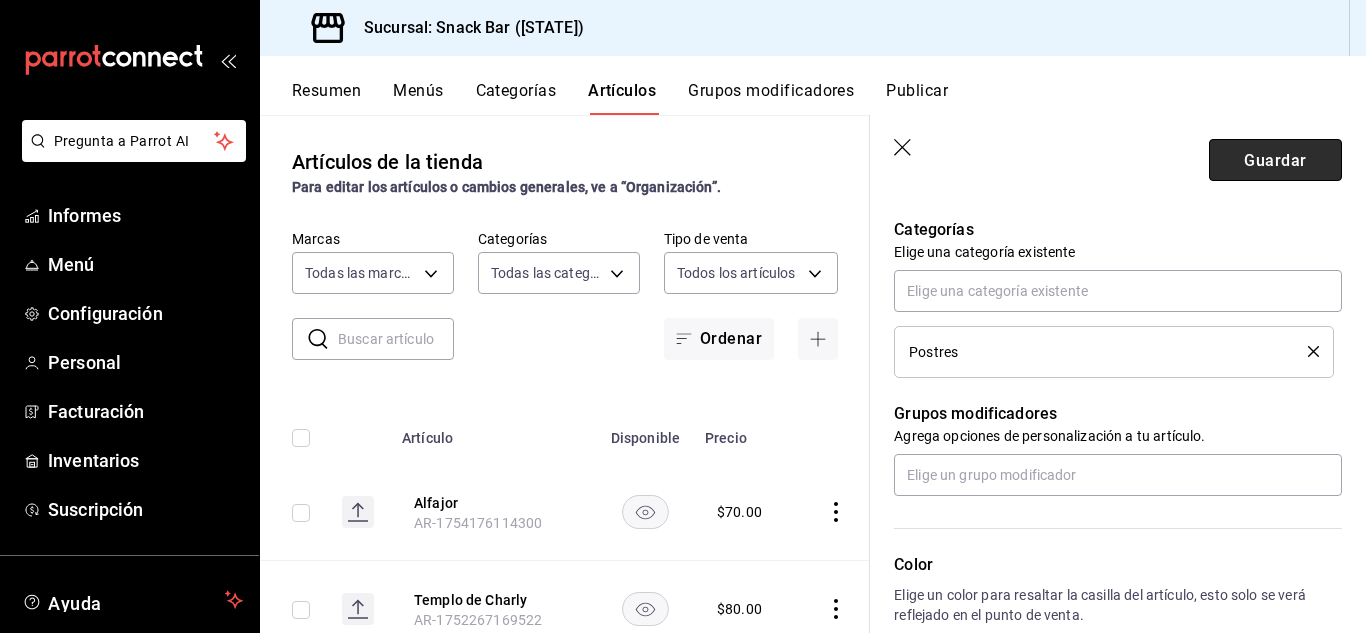 click on "Guardar" at bounding box center (1275, 159) 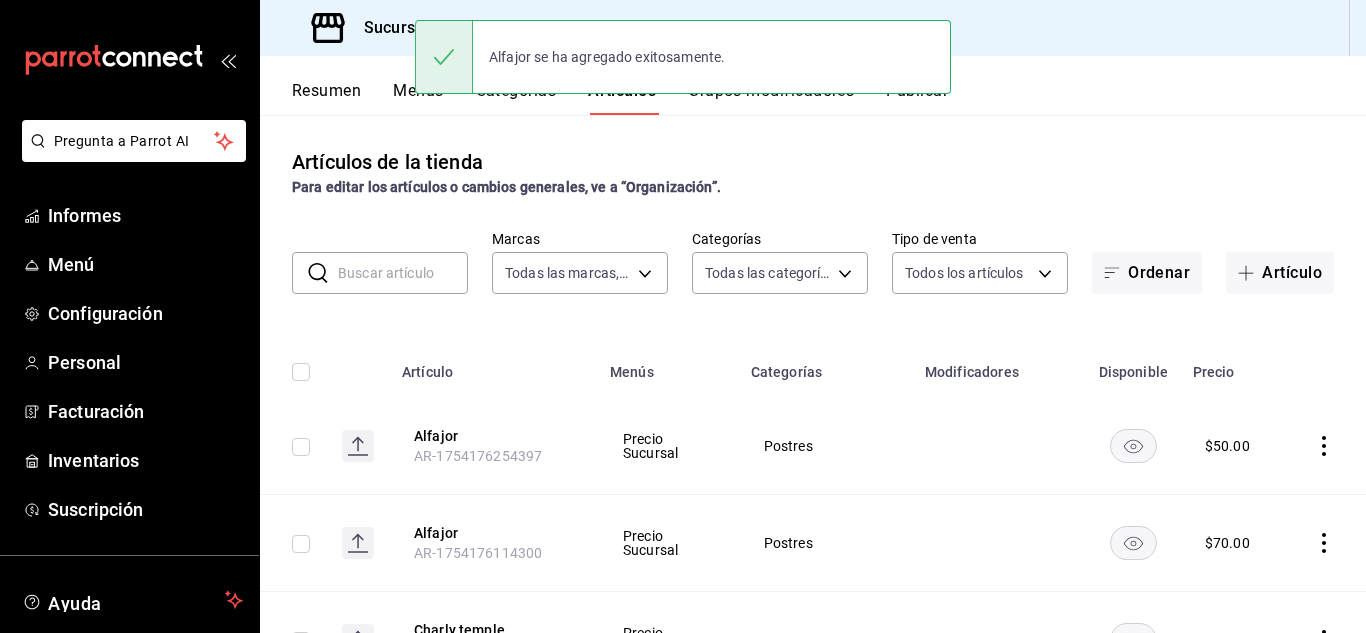 scroll, scrollTop: 0, scrollLeft: 0, axis: both 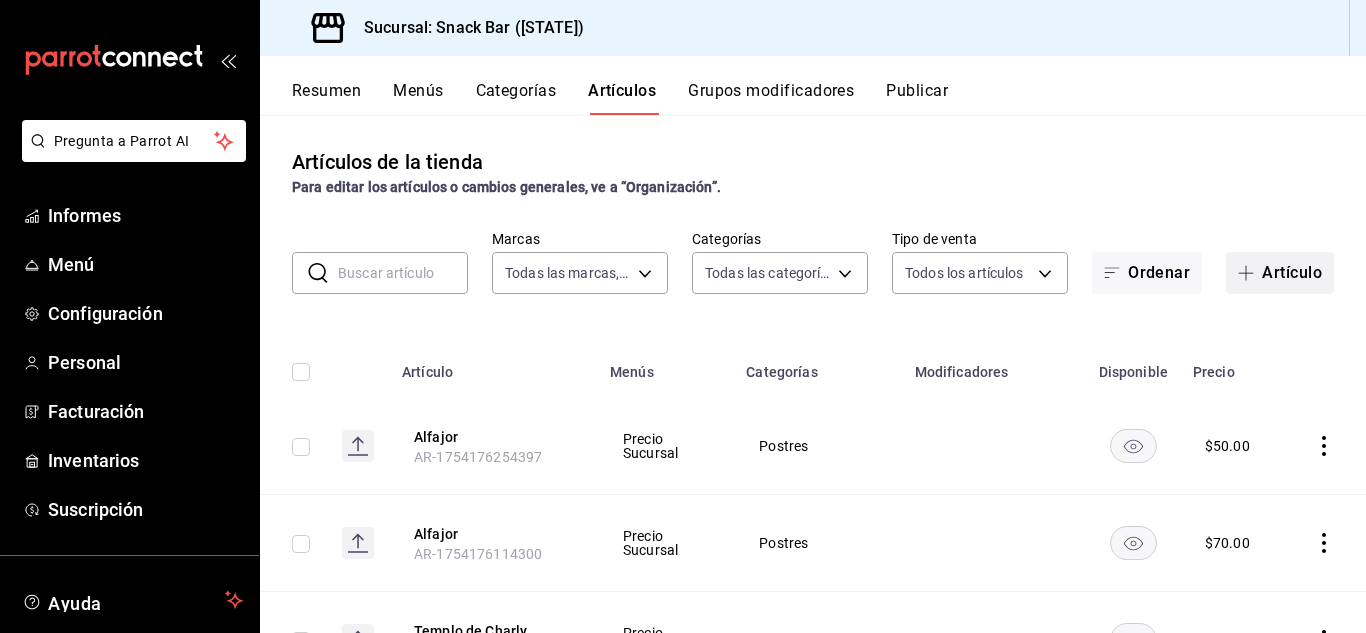 click on "Artículo" at bounding box center (1292, 272) 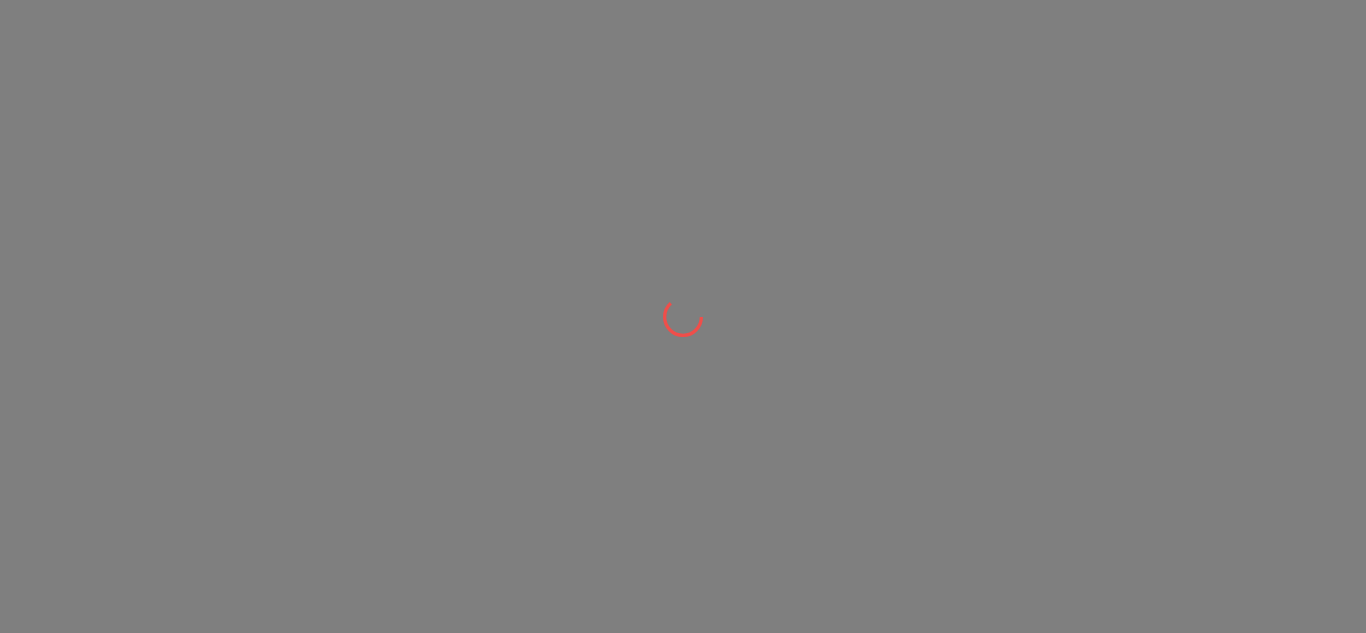 scroll, scrollTop: 0, scrollLeft: 0, axis: both 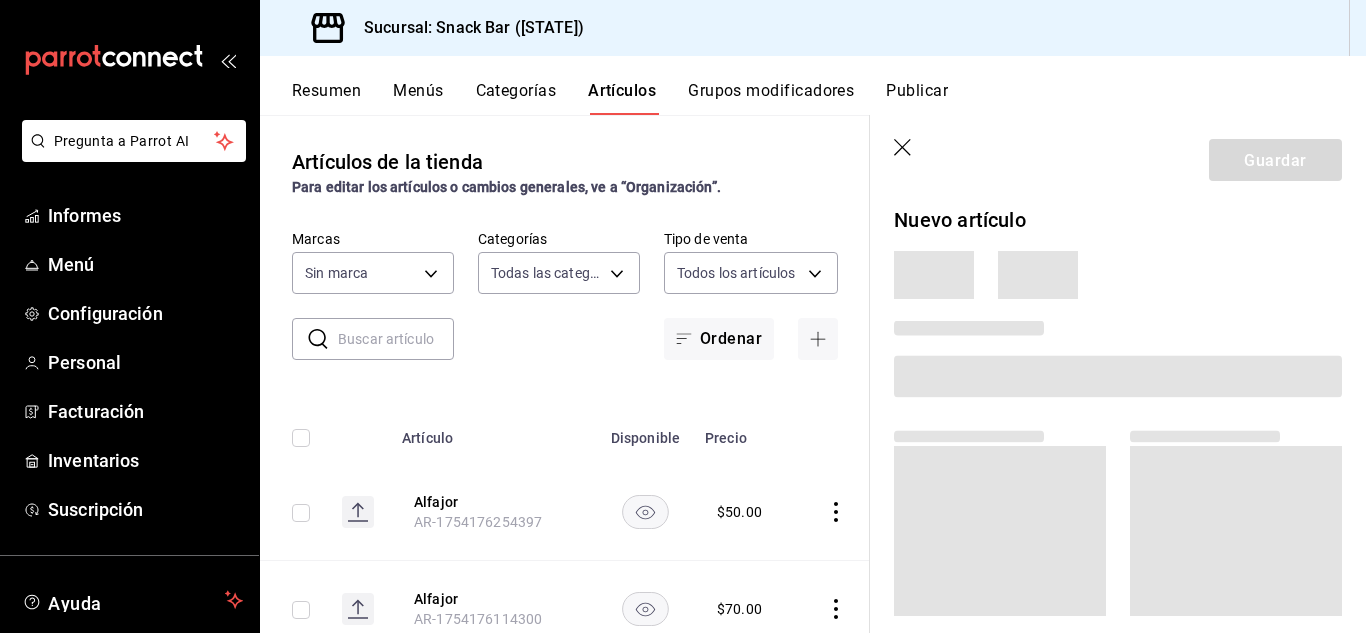 type on "32309473-479a-4f69-9718-8eba79c0e9a6,7d14a683-84e1-4509-9c05-7e47fe734d71,307d276a-1f13-40f6-a508-08f960357b9f,ee020c33-267f-46bd-be92-bc66ea9d6c2b,b1352158-2091-4e3a-b95e-31a84e62e7bf,a4ab823e-7d58-49f3-848d-7b322e64596d,b75d2074-4ef8-4014-a360-7a84af475769,3357473e-96af-451b-a7e3-cebfb02e51fd,9841e918-fce8-4694-b392-d63472c689ed,01cb5f0f-93ac-4ffa-8b96-1c08d15d343d,4da151e8-230b-4f70-9bed-17eabb3c22e9,8929aae8-24f8-44c0-a32b-e99f5315dc89,03a68a06-6649-4f19-8dfc-f9bb843cb6c8,9912295e-9e74-4d45-a770-34e82516681c,059ddd81-08ac-48a4-b38c-54b51b1e7b6f,4dff642d-4389-4b03-8e01-1061678ab74c,10da9f71-40b0-4681-93e9-c863960d424d,b7361d89-4e64-4591-af11-666e336d4103,69d66308-24fc-4d18-80ac-426196f55968,0170f944-73f9-4cb7-ae85-2cc69ee93334,8de9924d-37a6-4703-9274-78ab778201e7,4be57cb1-d30c-4791-b14e-eb0b351edc05,1bd8b5d4-548f-4f4c-aa3c-651f0fbd5b4c,e3c538be-e7c6-4bc2-abf4-310f8ce87d46" 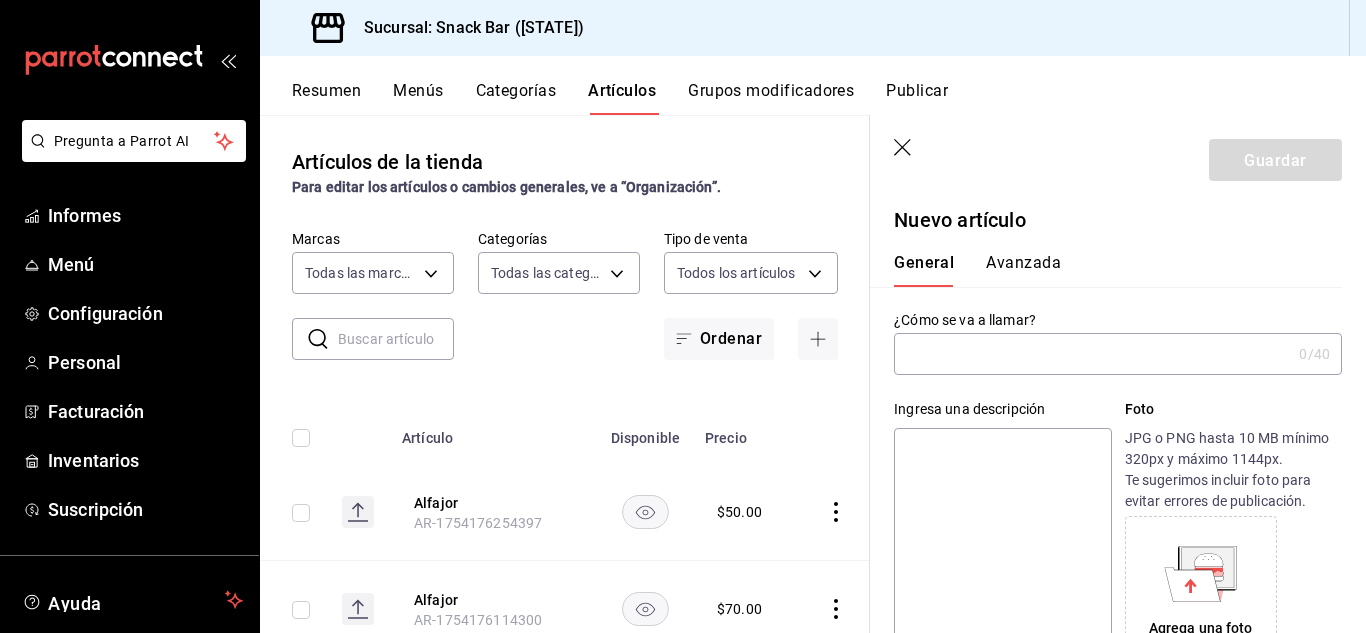 type on "22e1d045-ef0d-4c17-89d2-f5940903c7a8" 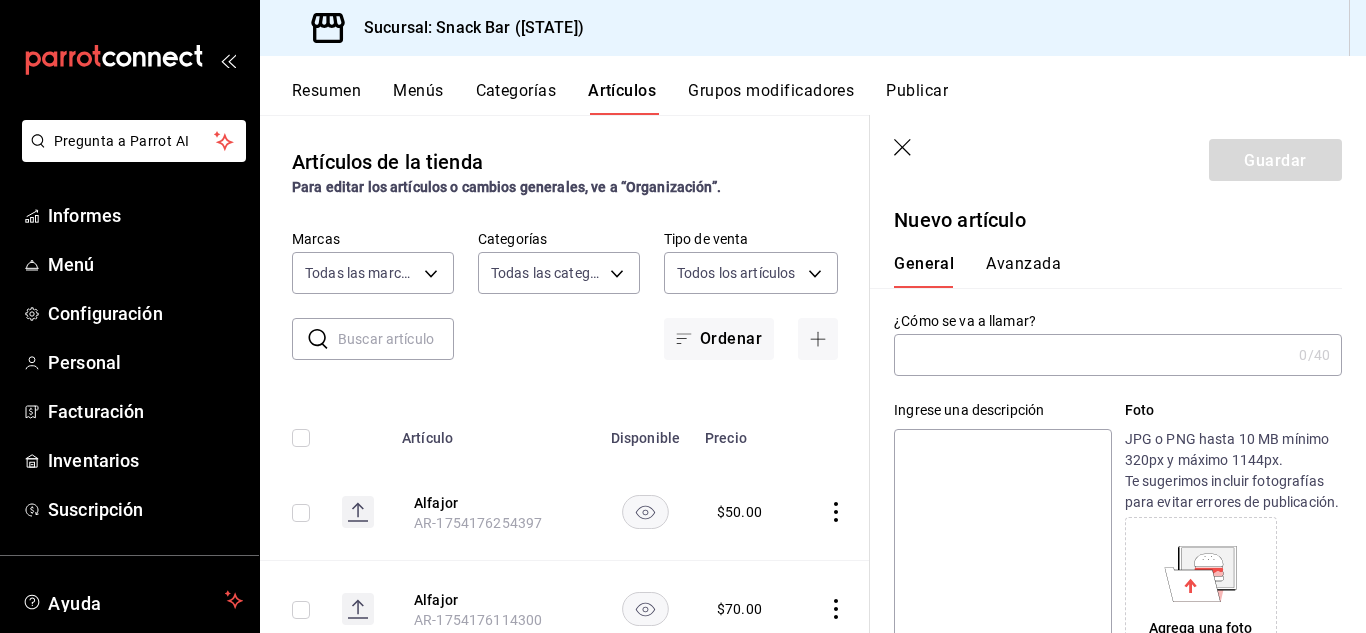 click at bounding box center (1092, 355) 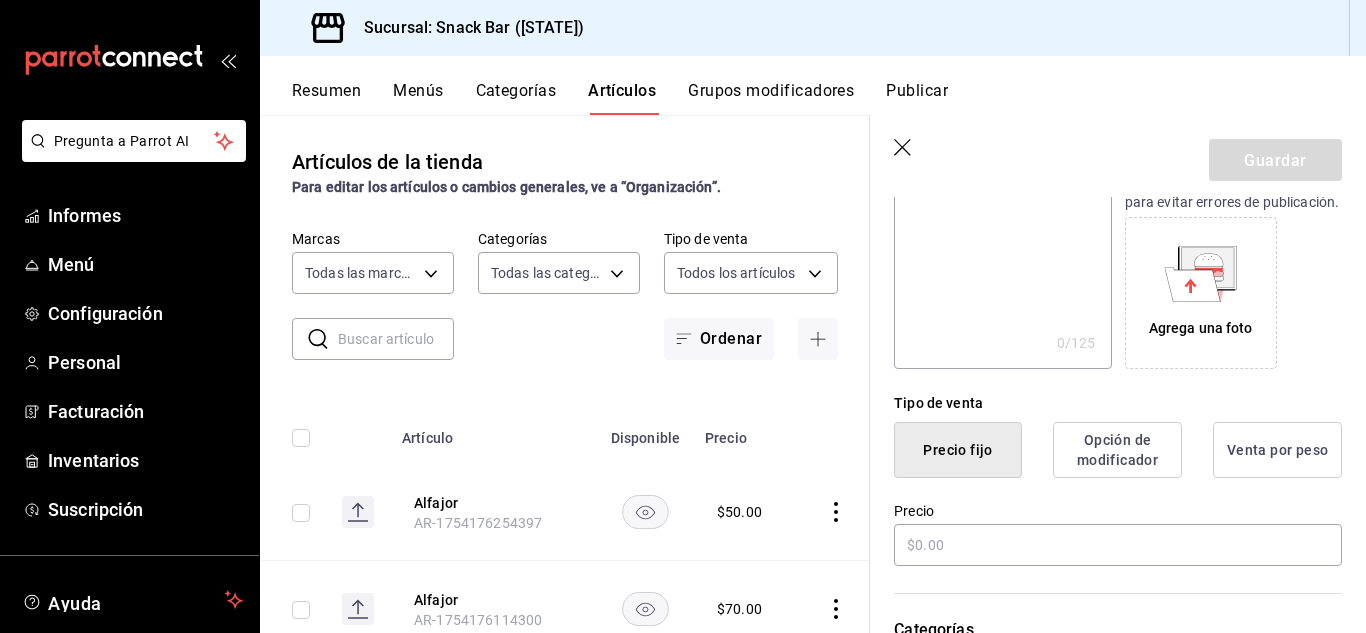 scroll, scrollTop: 400, scrollLeft: 0, axis: vertical 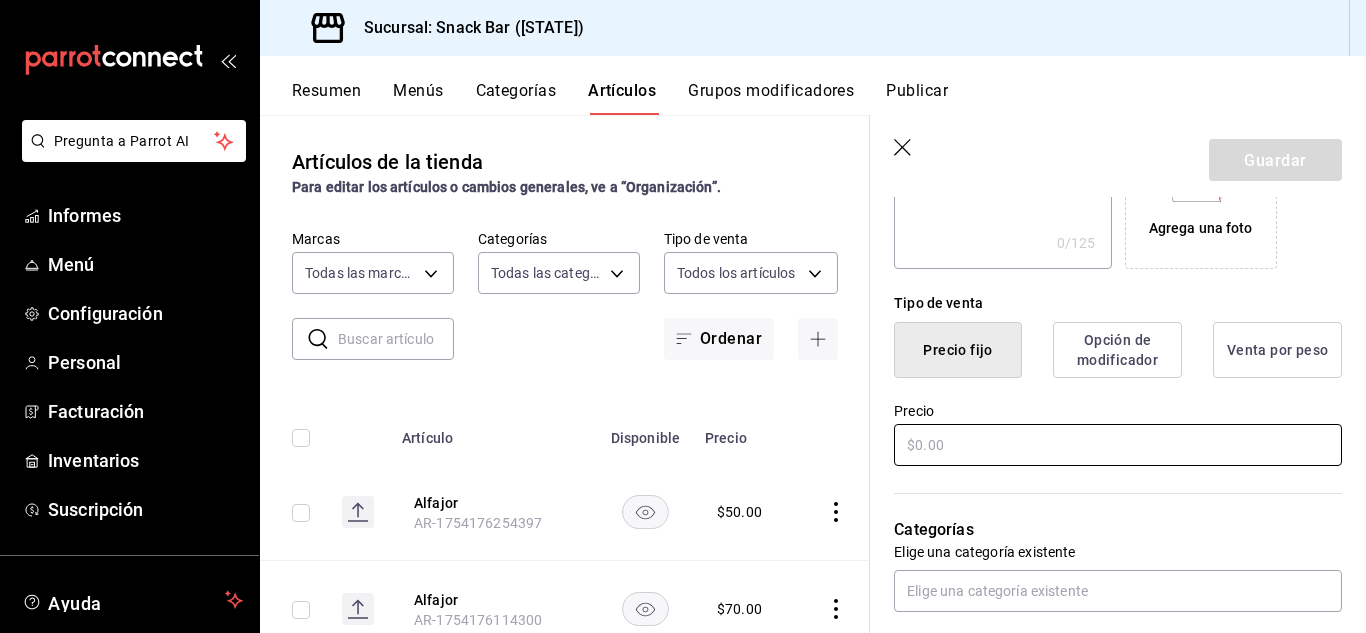 type on "Margarita Cádilac" 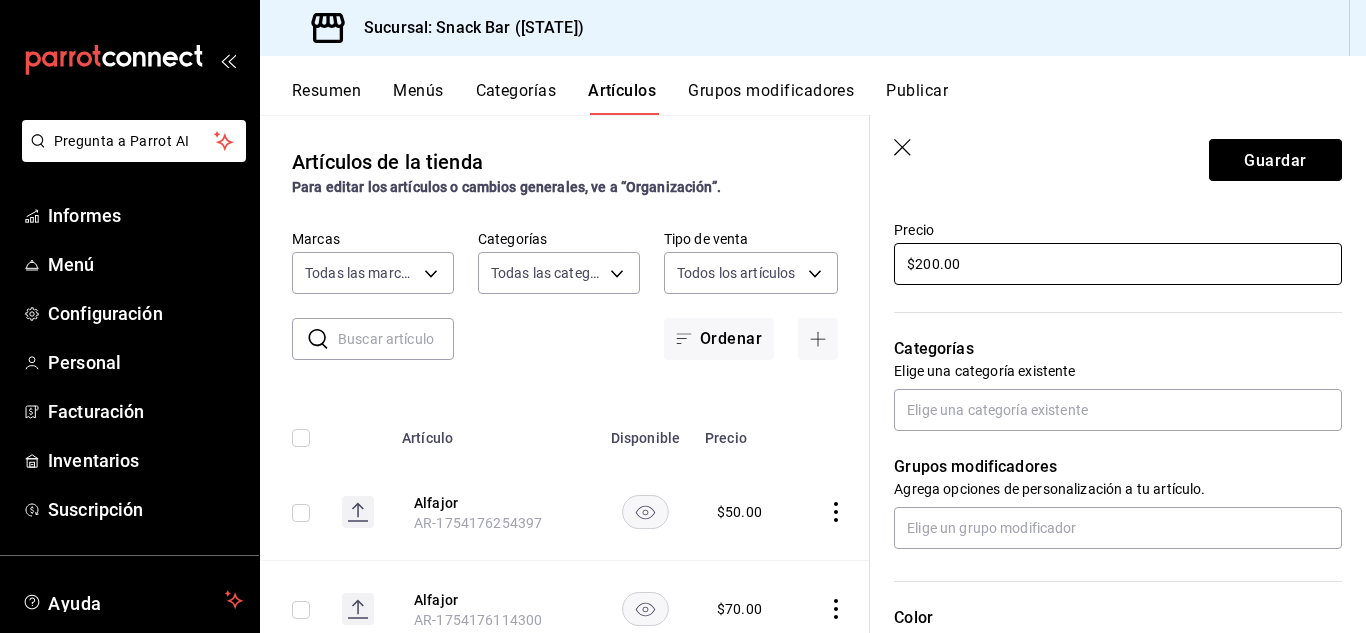 scroll, scrollTop: 600, scrollLeft: 0, axis: vertical 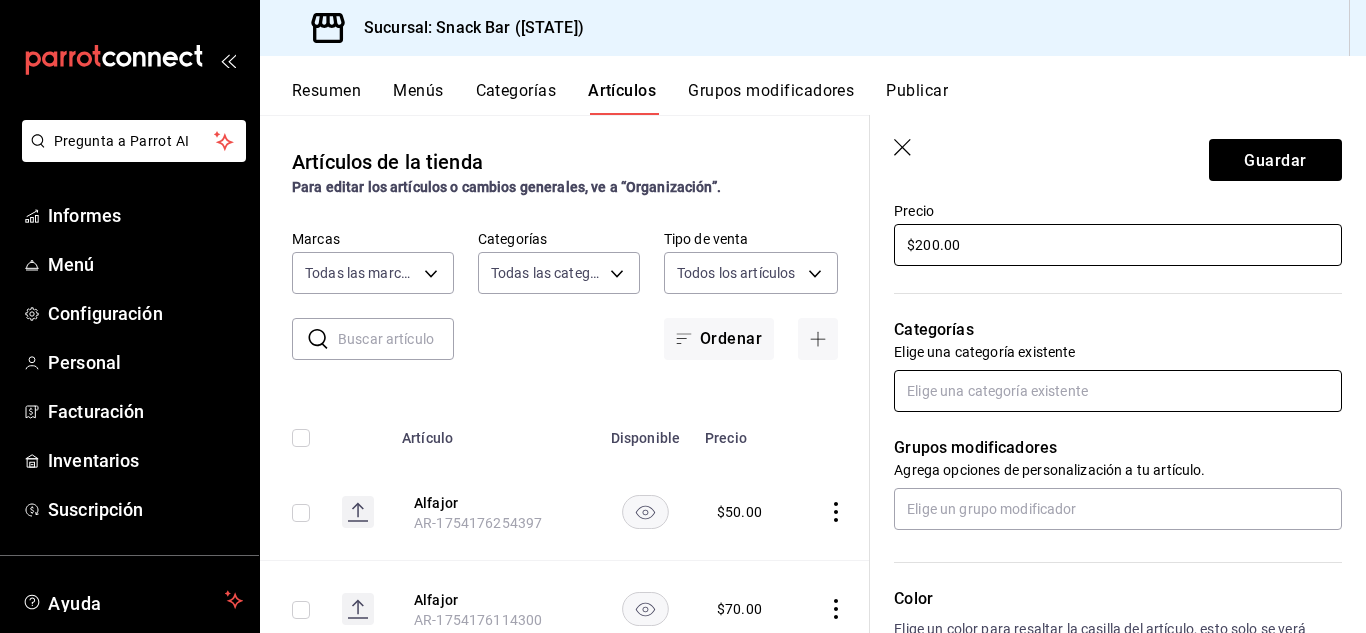 type on "$200.00" 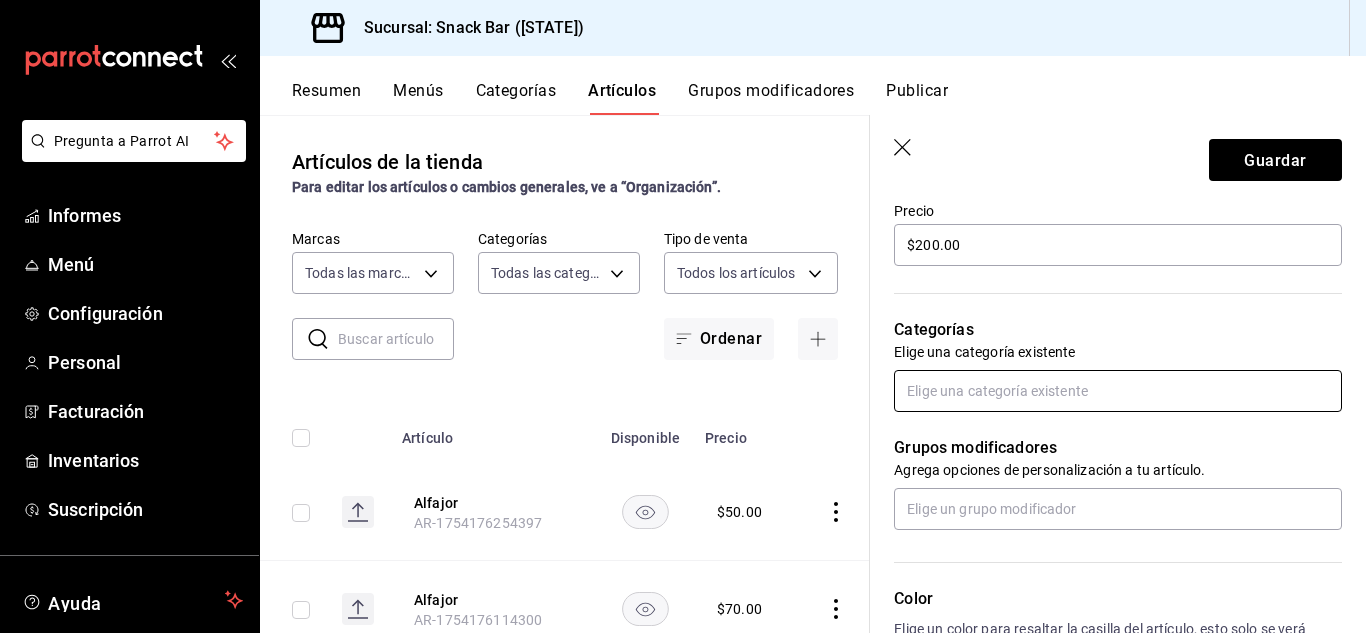 click at bounding box center [1118, 391] 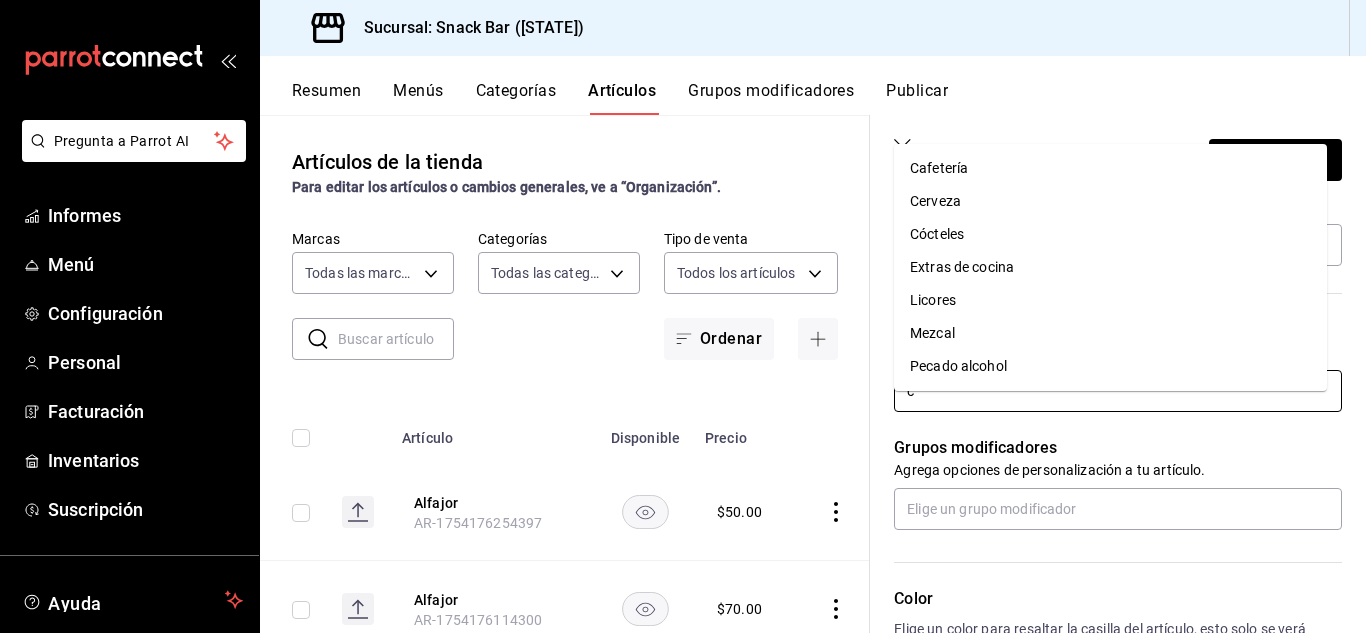 type on "co" 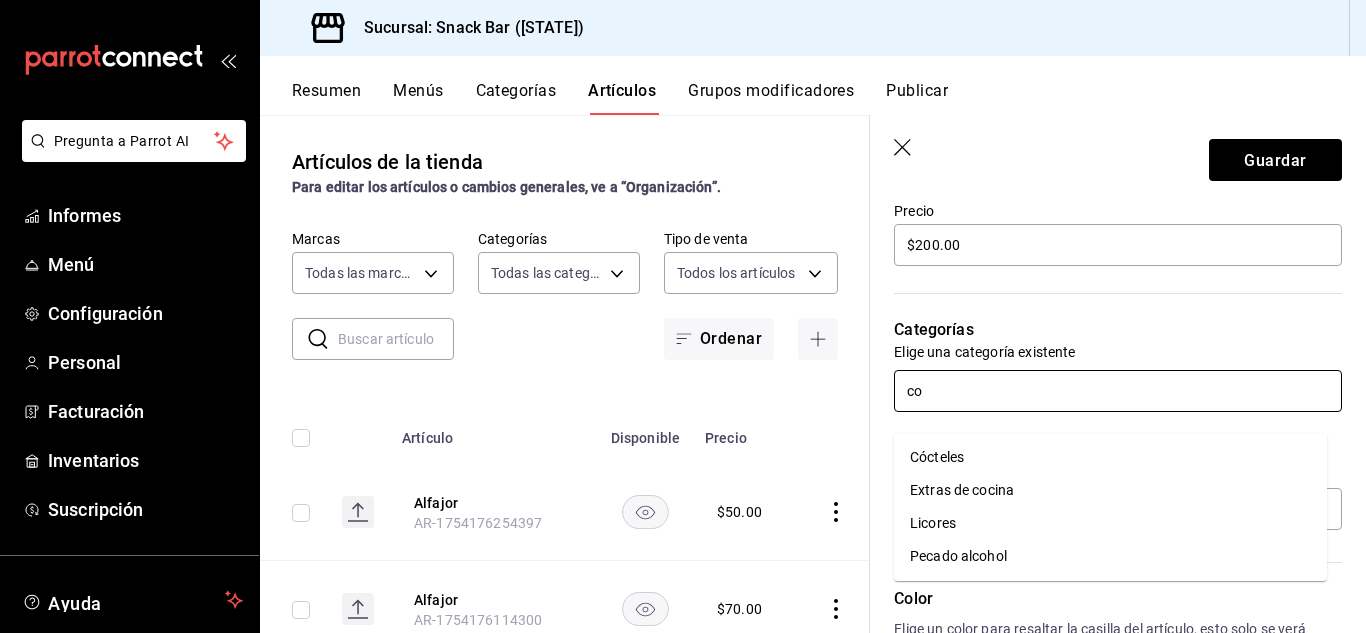 click on "Cócteles" at bounding box center [937, 457] 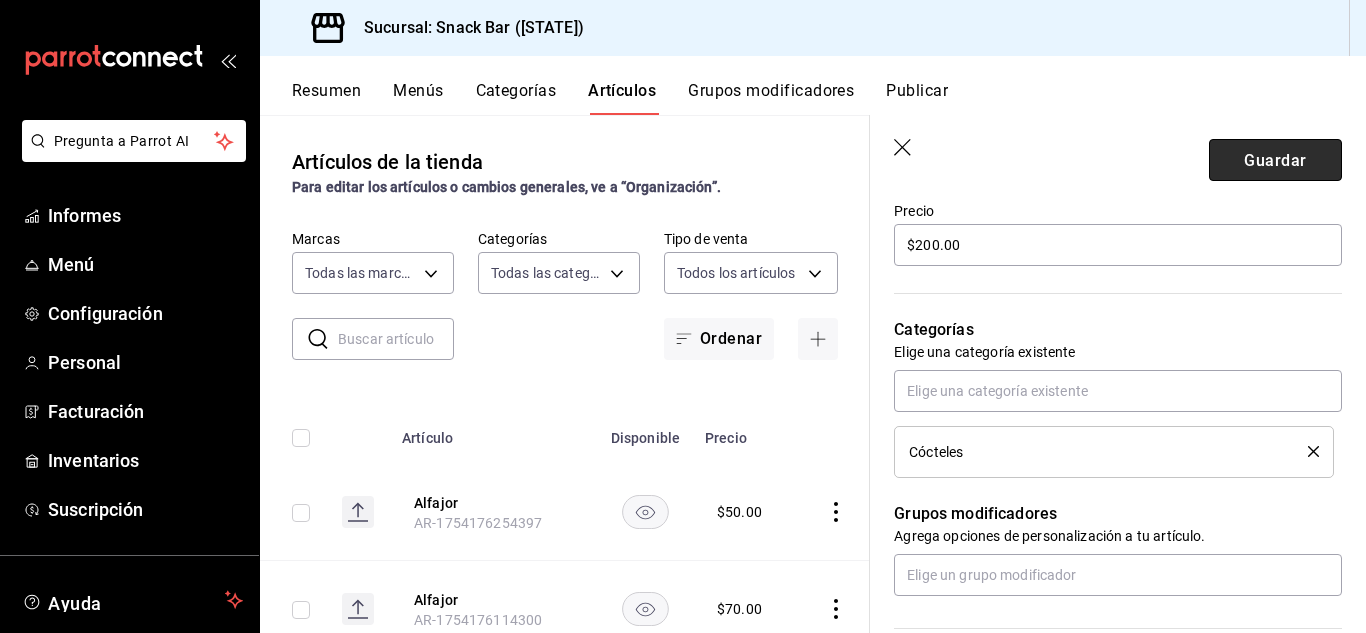 click on "Guardar" at bounding box center [1275, 160] 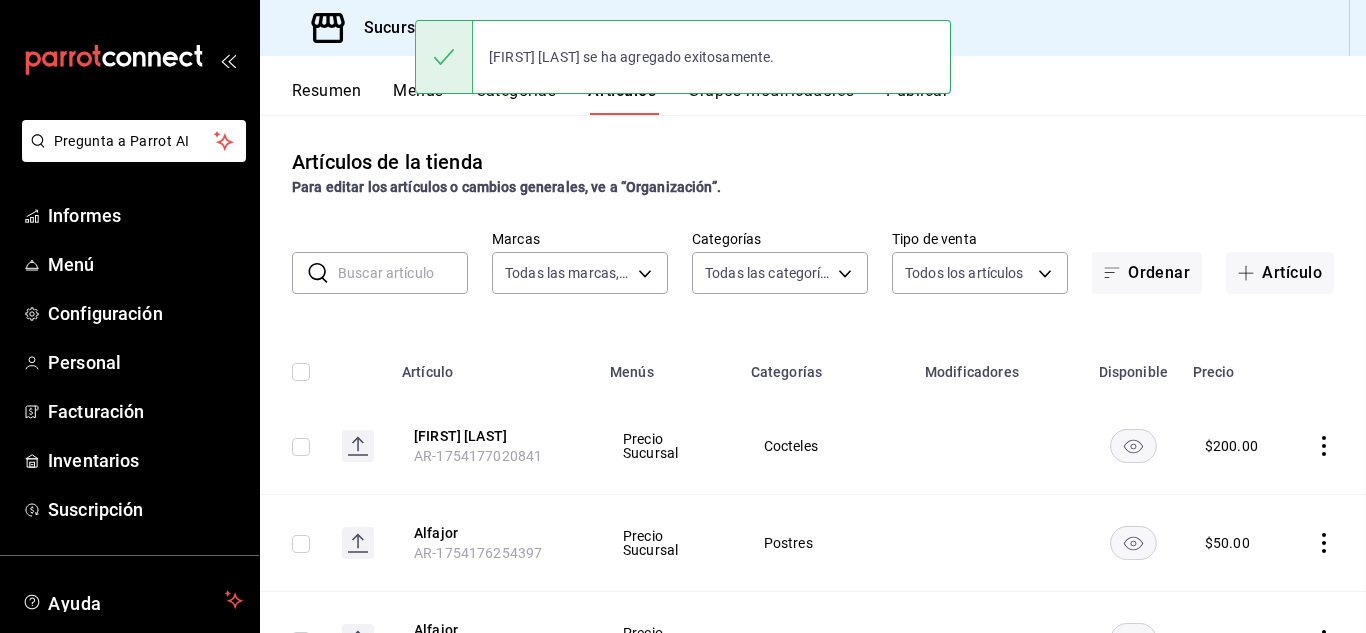 scroll, scrollTop: 0, scrollLeft: 0, axis: both 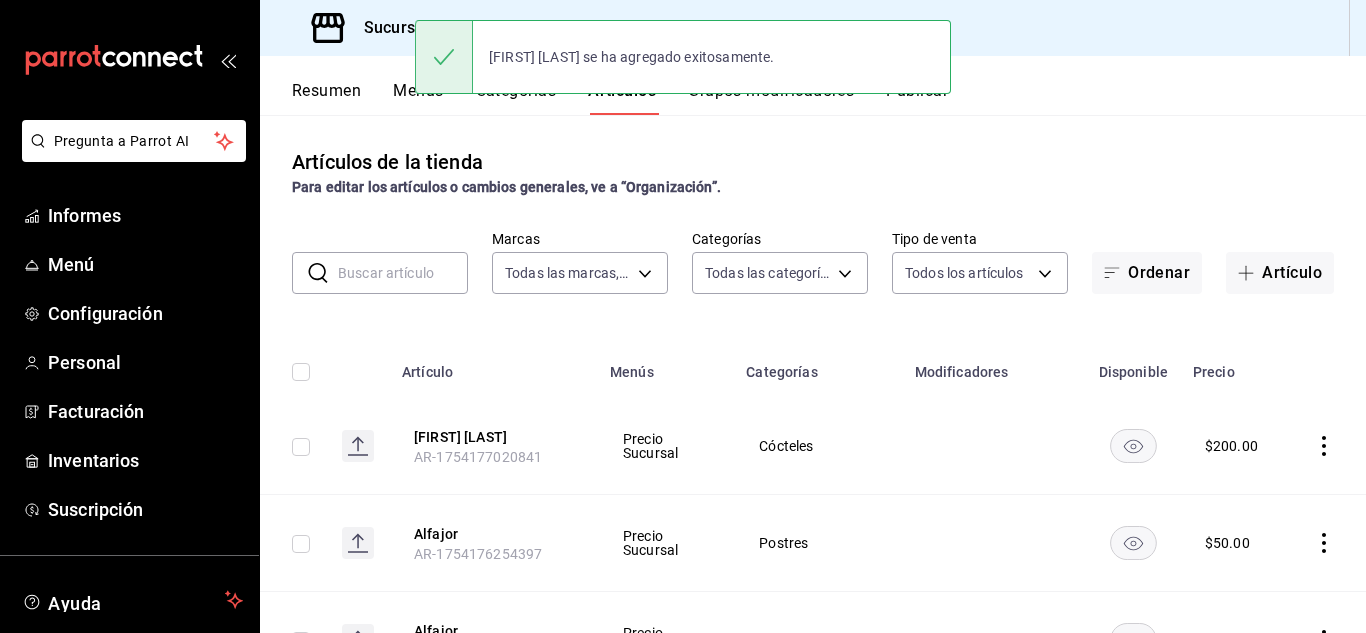 click on "Artículos de la tienda Para editar los artículos o cambios generales, ve a “Organización”." at bounding box center [813, 172] 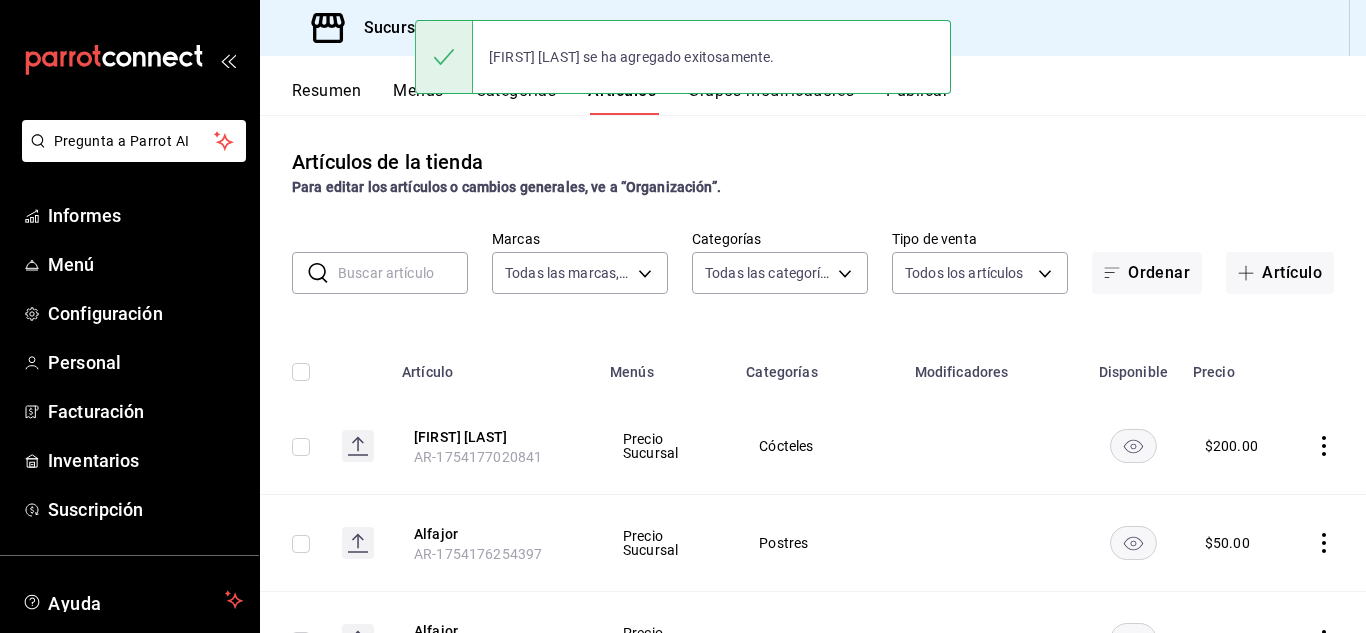click on "Resumen Menús Categorías Artículos Grupos modificadores Publicar" at bounding box center [829, 97] 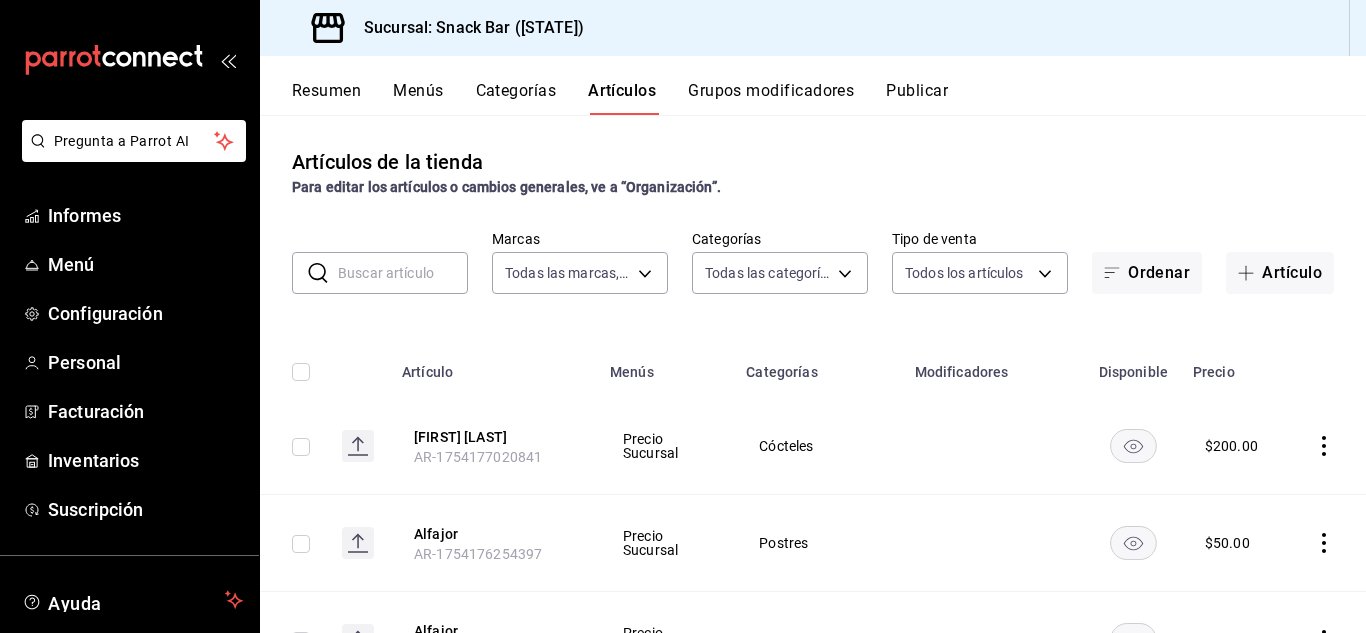 click on "Grupos modificadores" at bounding box center (771, 90) 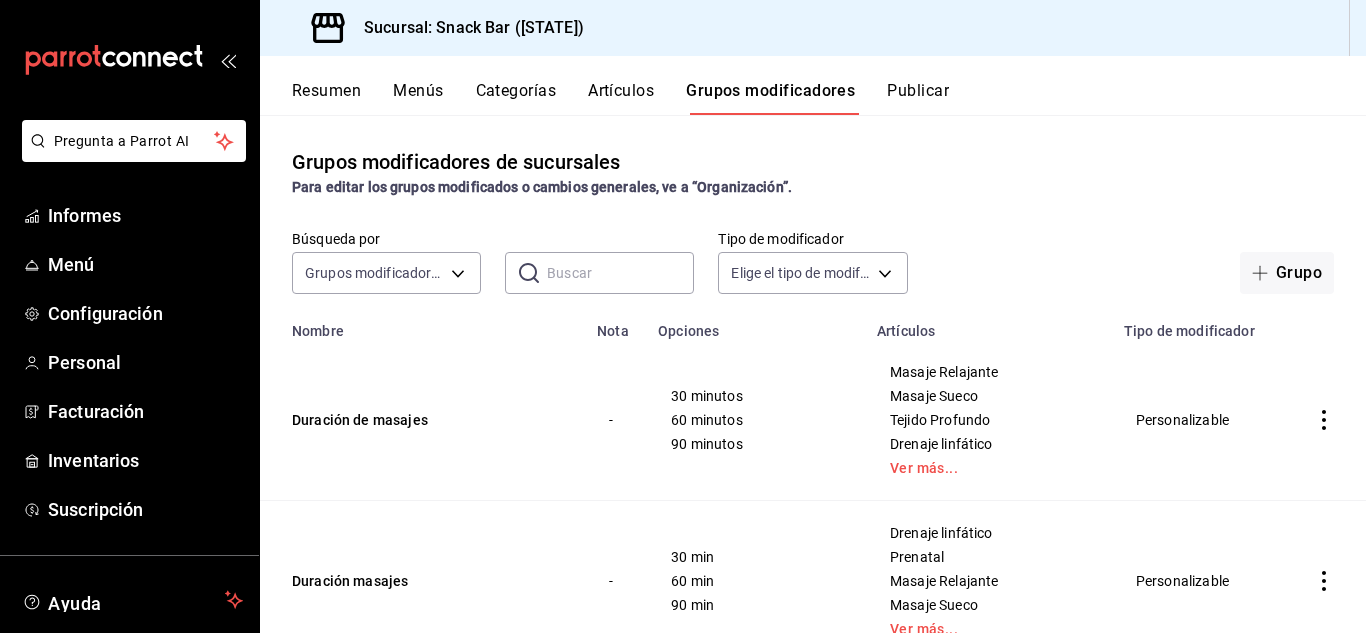 click on "Artículos" at bounding box center (621, 90) 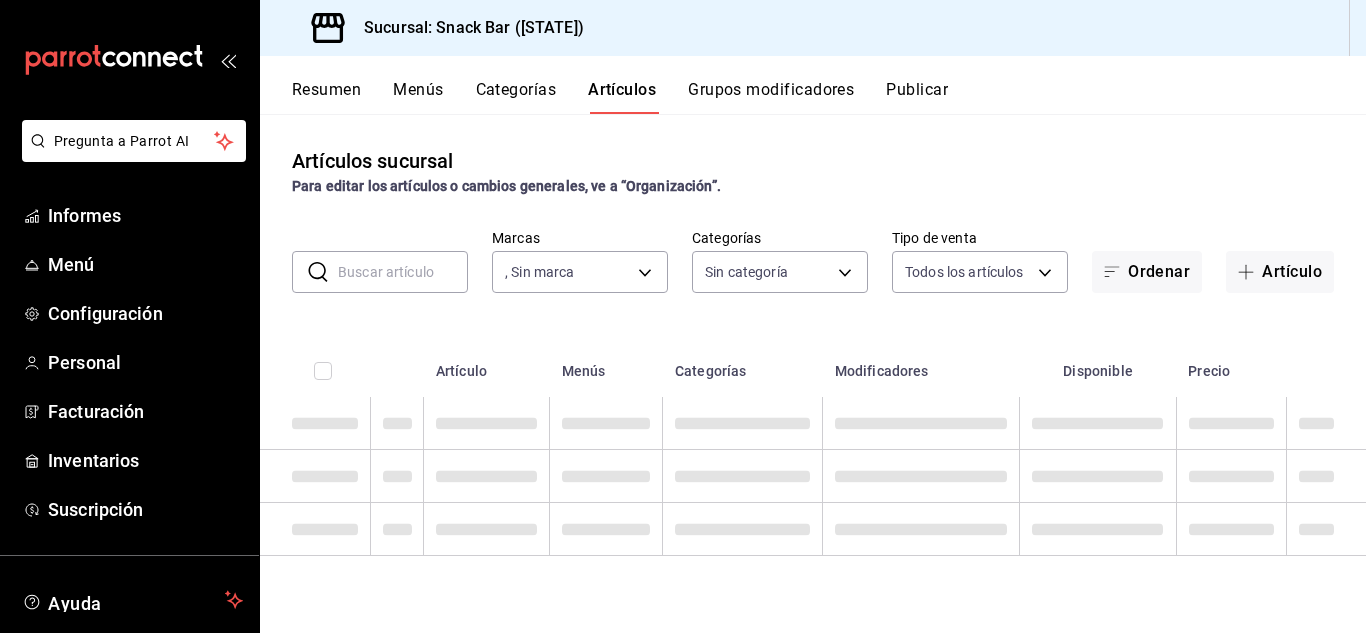 type on "22e1d045-ef0d-4c17-89d2-f5940903c7a8" 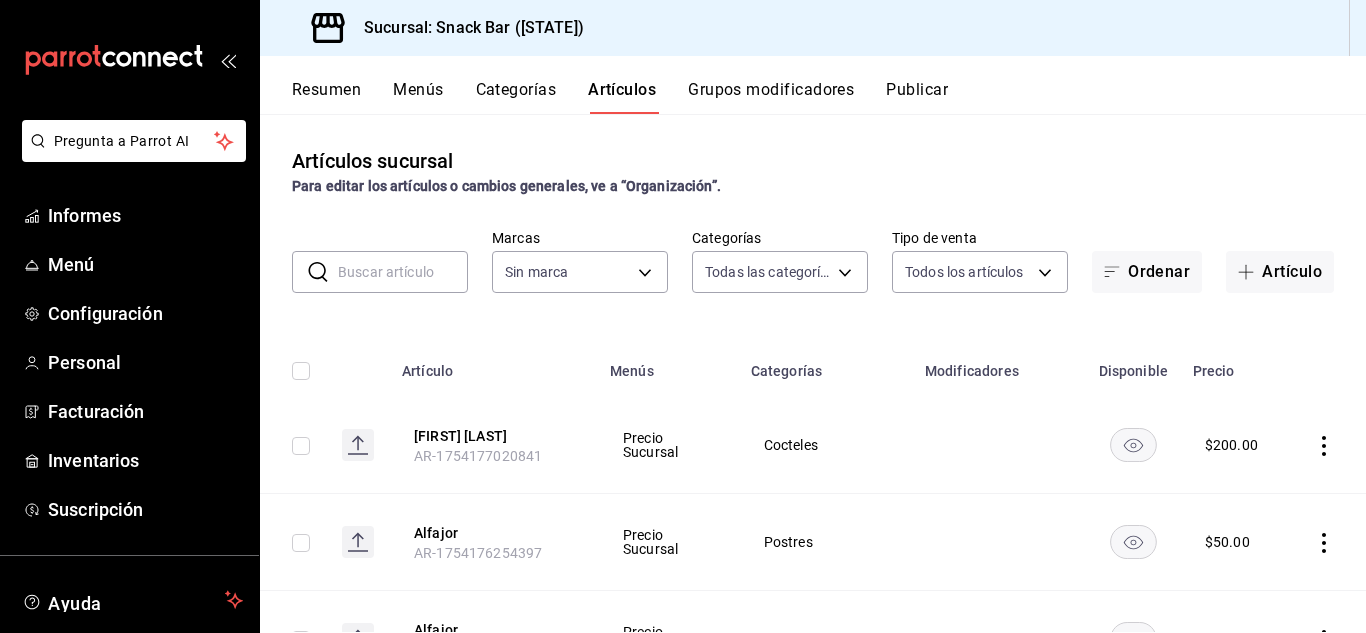 type on "32309473-479a-4f69-9718-8eba79c0e9a6,7d14a683-84e1-4509-9c05-7e47fe734d71,307d276a-1f13-40f6-a508-08f960357b9f,ee020c33-267f-46bd-be92-bc66ea9d6c2b,b1352158-2091-4e3a-b95e-31a84e62e7bf,a4ab823e-7d58-49f3-848d-7b322e64596d,b75d2074-4ef8-4014-a360-7a84af475769,3357473e-96af-451b-a7e3-cebfb02e51fd,9841e918-fce8-4694-b392-d63472c689ed,01cb5f0f-93ac-4ffa-8b96-1c08d15d343d,4da151e8-230b-4f70-9bed-17eabb3c22e9,8929aae8-24f8-44c0-a32b-e99f5315dc89,03a68a06-6649-4f19-8dfc-f9bb843cb6c8,9912295e-9e74-4d45-a770-34e82516681c,059ddd81-08ac-48a4-b38c-54b51b1e7b6f,4dff642d-4389-4b03-8e01-1061678ab74c,10da9f71-40b0-4681-93e9-c863960d424d,b7361d89-4e64-4591-af11-666e336d4103,69d66308-24fc-4d18-80ac-426196f55968,0170f944-73f9-4cb7-ae85-2cc69ee93334,8de9924d-37a6-4703-9274-78ab778201e7,4be57cb1-d30c-4791-b14e-eb0b351edc05,1bd8b5d4-548f-4f4c-aa3c-651f0fbd5b4c,e3c538be-e7c6-4bc2-abf4-310f8ce87d46" 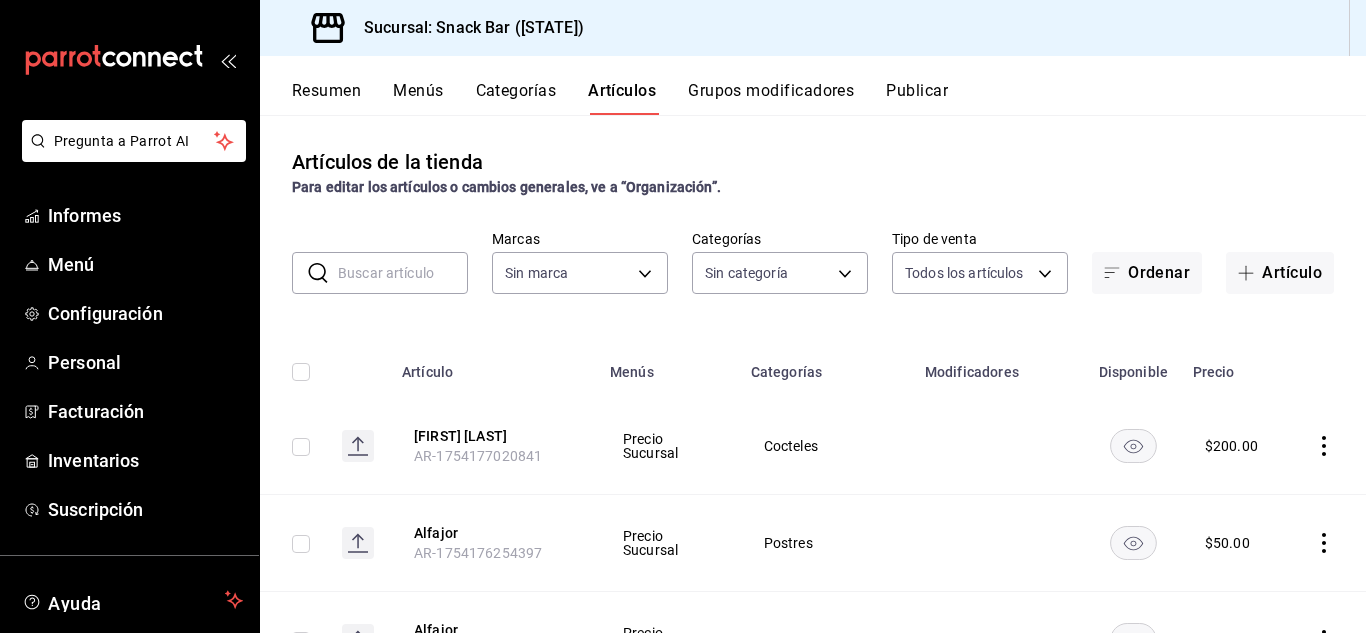 type on "22e1d045-ef0d-4c17-89d2-f5940903c7a8" 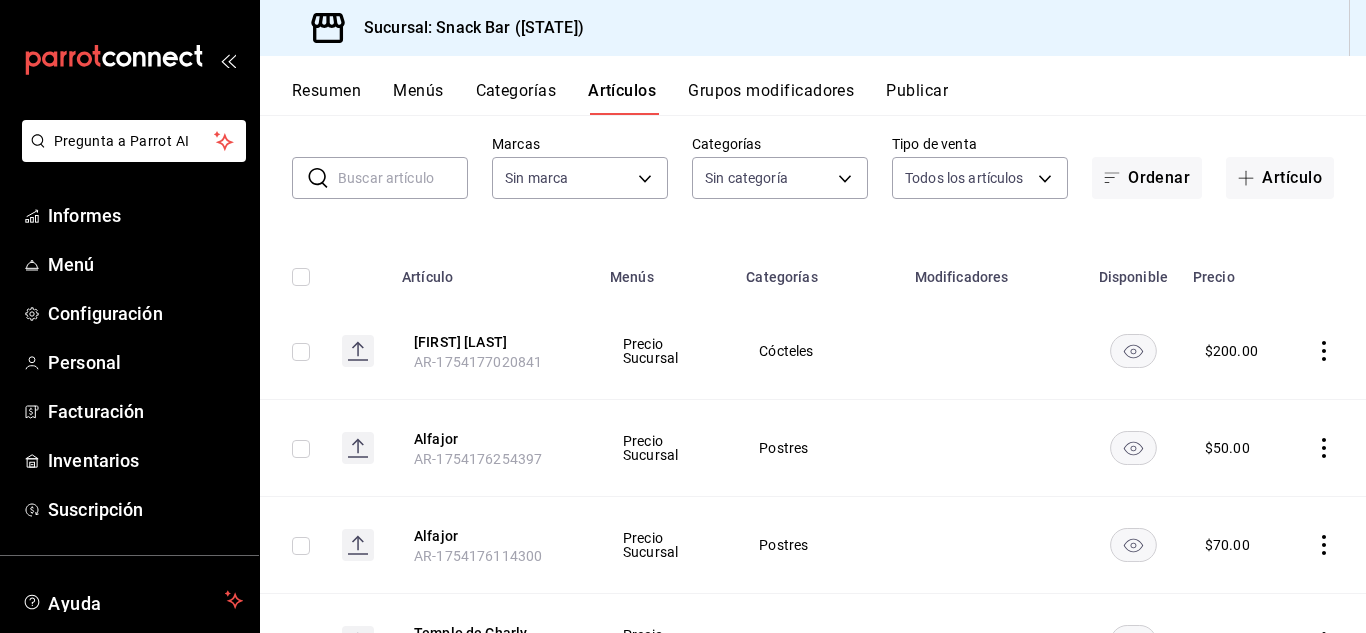 scroll, scrollTop: 0, scrollLeft: 0, axis: both 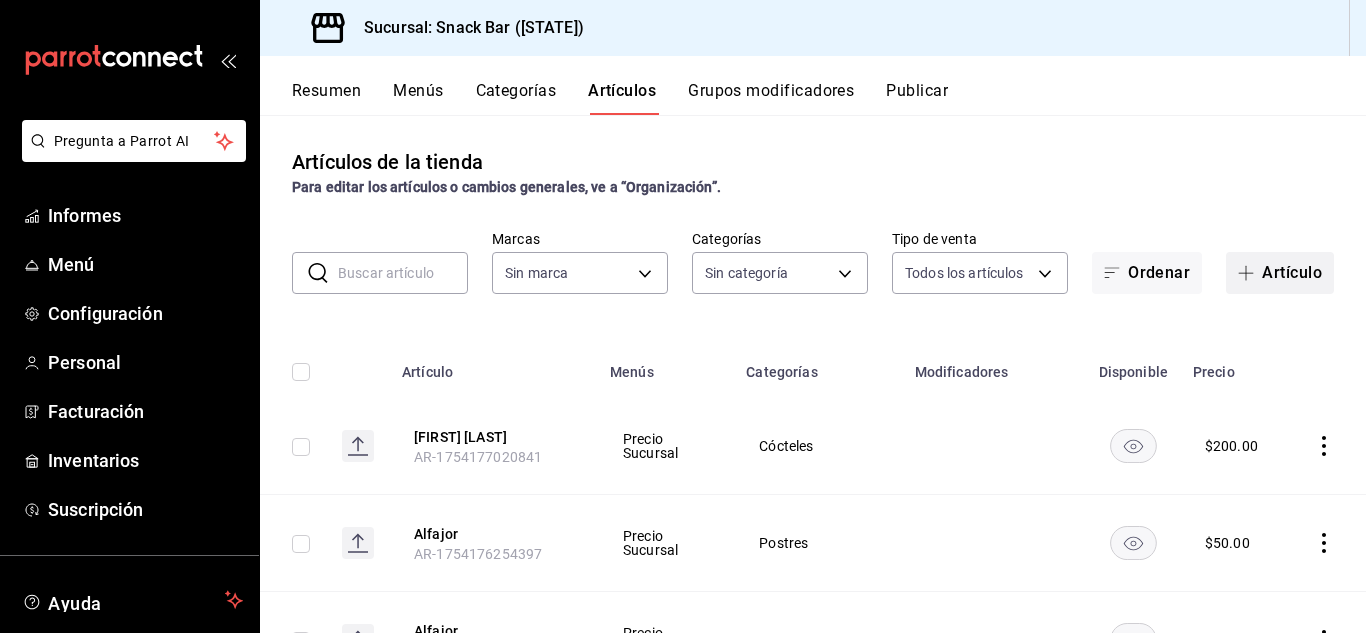 click on "Artículo" at bounding box center (1280, 273) 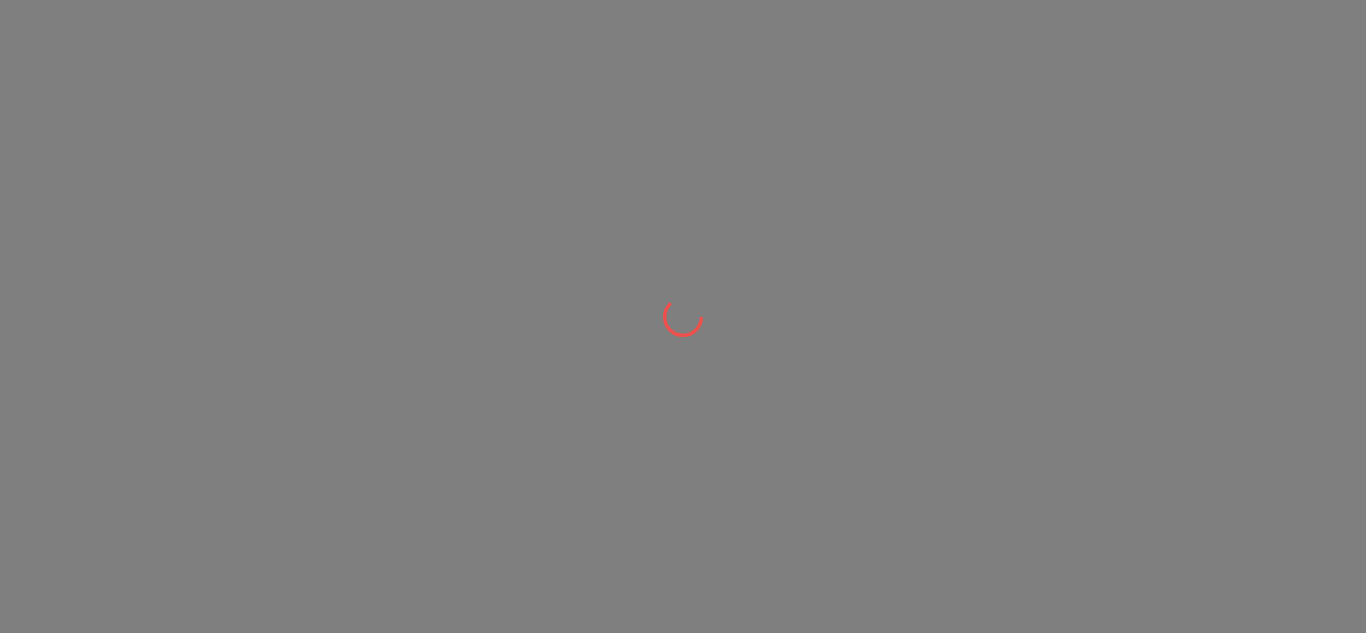 scroll, scrollTop: 0, scrollLeft: 0, axis: both 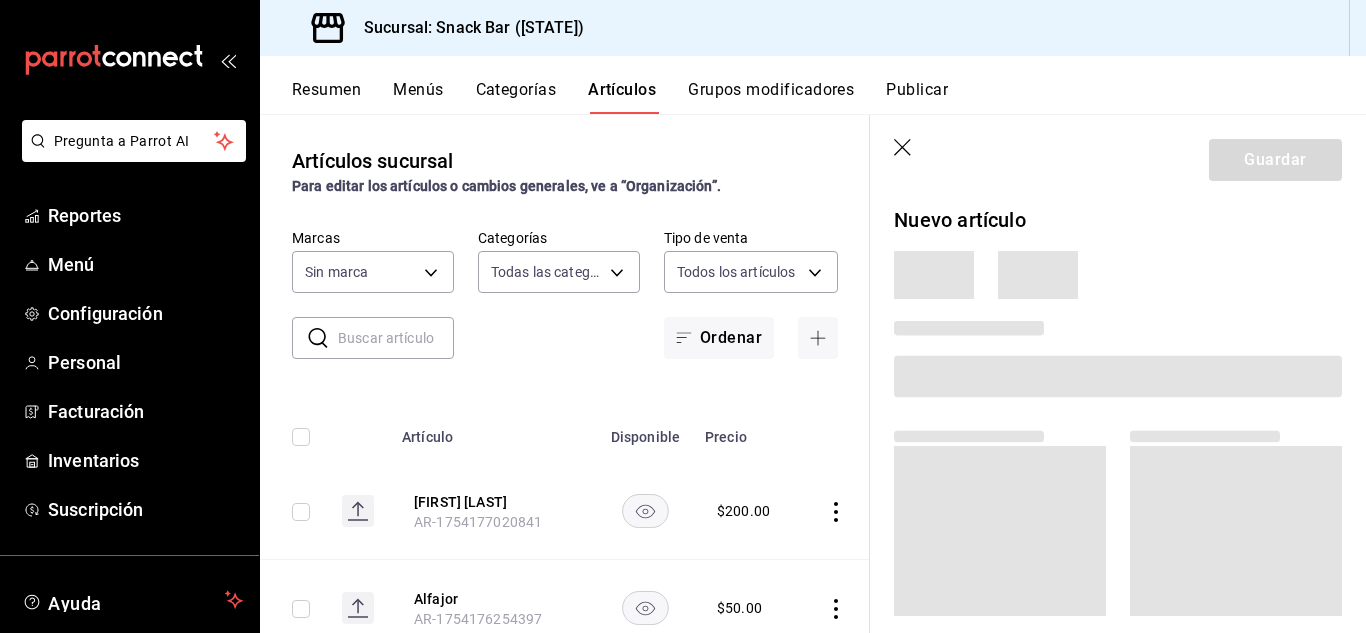 type on "32309473-479a-4f69-9718-8eba79c0e9a6,7d14a683-84e1-4509-9c05-7e47fe734d71,307d276a-1f13-40f6-a508-08f960357b9f,ee020c33-267f-46bd-be92-bc66ea9d6c2b,b1352158-2091-4e3a-b95e-31a84e62e7bf,a4ab823e-7d58-49f3-848d-7b322e64596d,b75d2074-4ef8-4014-a360-7a84af475769,3357473e-96af-451b-a7e3-cebfb02e51fd,9841e918-fce8-4694-b392-d63472c689ed,01cb5f0f-93ac-4ffa-8b96-1c08d15d343d,4da151e8-230b-4f70-9bed-17eabb3c22e9,8929aae8-24f8-44c0-a32b-e99f5315dc89,03a68a06-6649-4f19-8dfc-f9bb843cb6c8,9912295e-9e74-4d45-a770-34e82516681c,059ddd81-08ac-48a4-b38c-54b51b1e7b6f,4dff642d-4389-4b03-8e01-1061678ab74c,10da9f71-40b0-4681-93e9-c863960d424d,b7361d89-4e64-4591-af11-666e336d4103,69d66308-24fc-4d18-80ac-426196f55968,0170f944-73f9-4cb7-ae85-2cc69ee93334,8de9924d-37a6-4703-9274-78ab778201e7,4be57cb1-d30c-4791-b14e-eb0b351edc05,1bd8b5d4-548f-4f4c-aa3c-651f0fbd5b4c,e3c538be-e7c6-4bc2-abf4-310f8ce87d46" 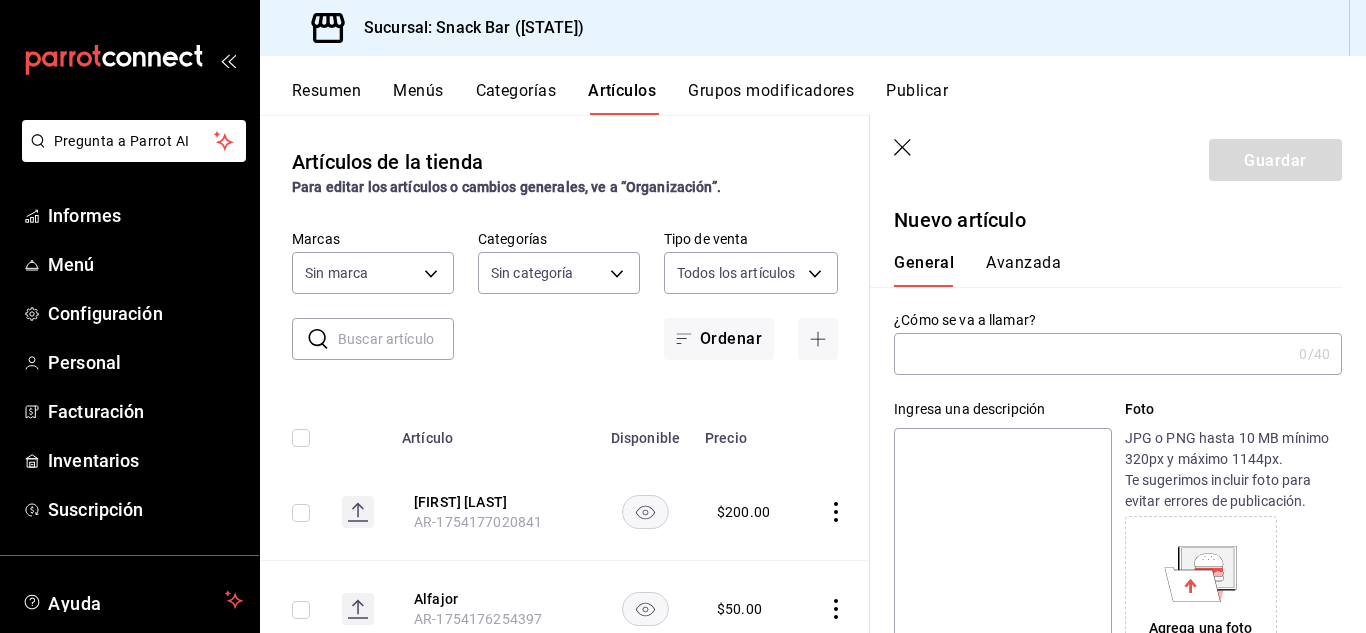 type on "22e1d045-ef0d-4c17-89d2-f5940903c7a8" 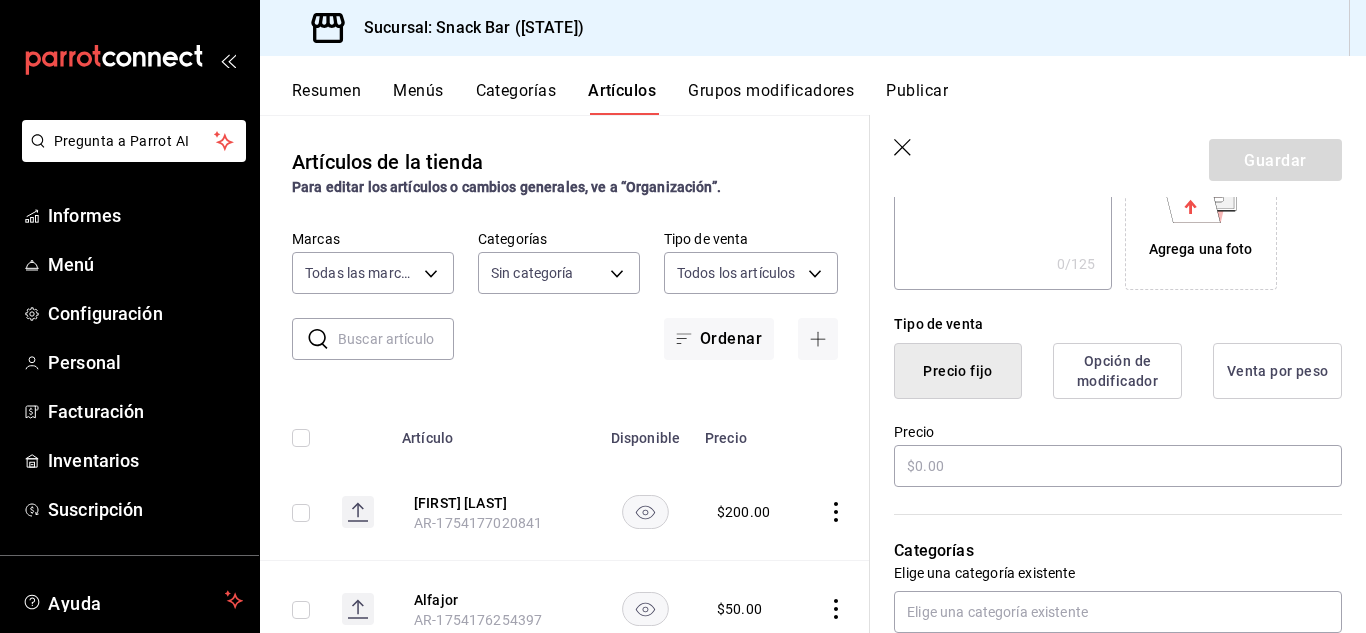 scroll, scrollTop: 500, scrollLeft: 0, axis: vertical 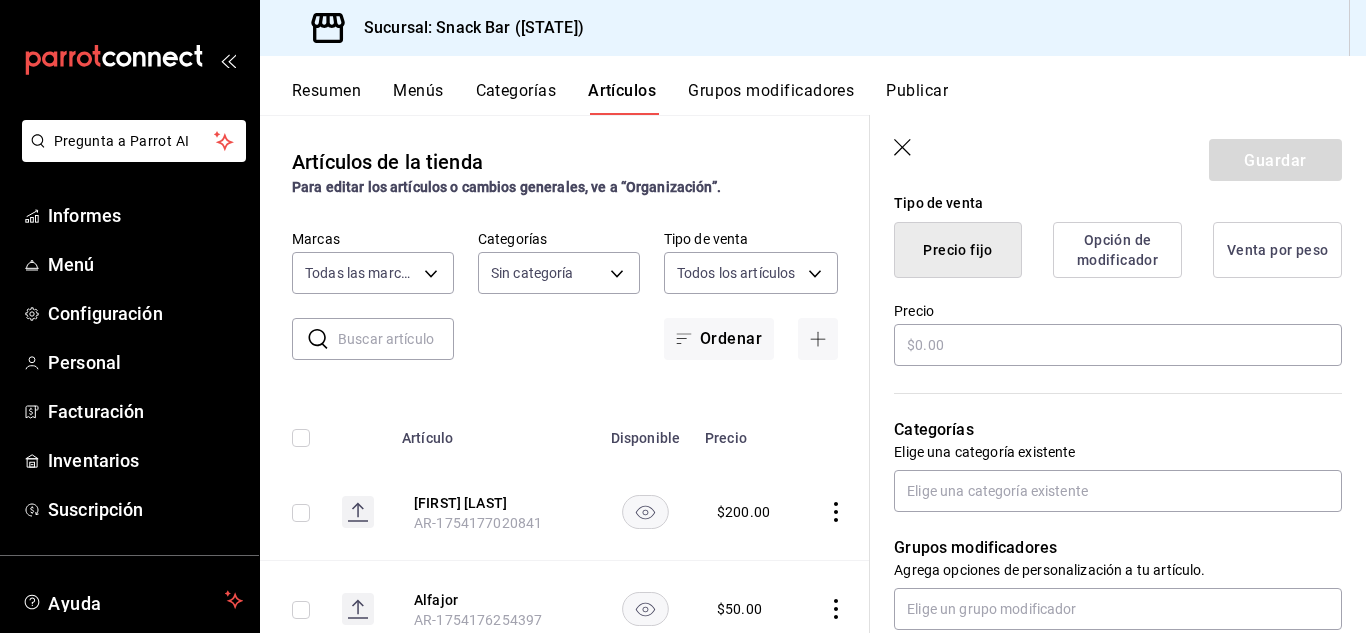 type on "Sin pimienta" 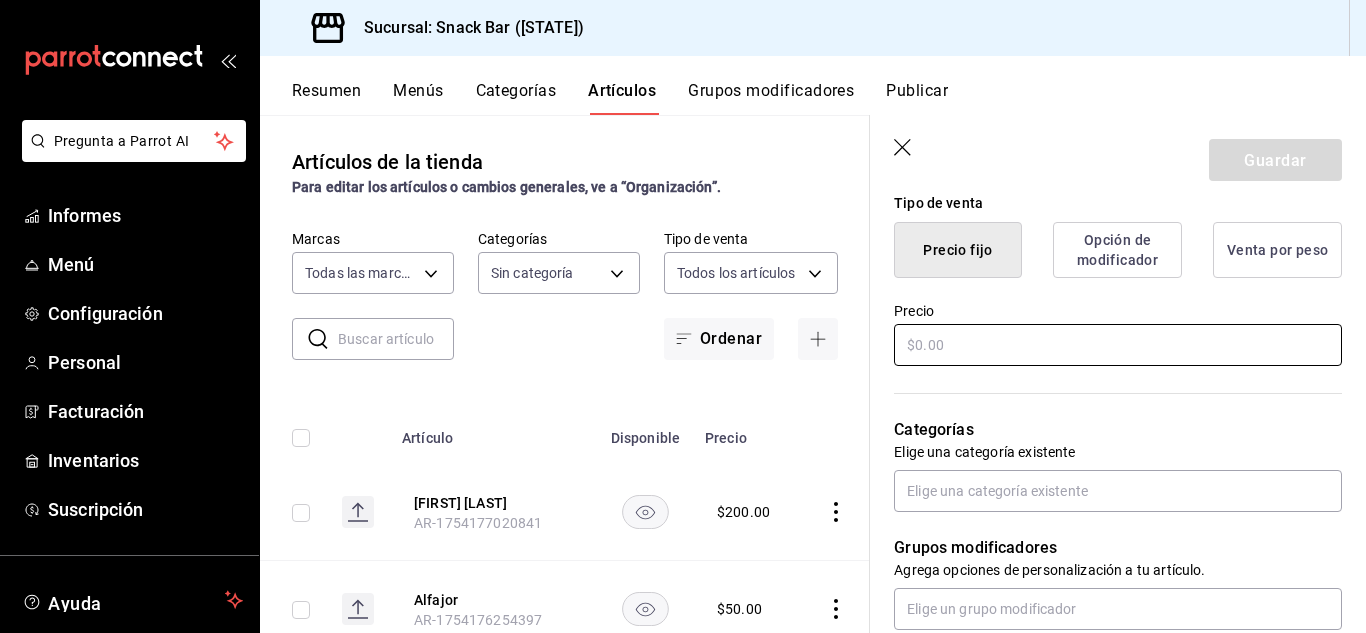 click at bounding box center [1118, 345] 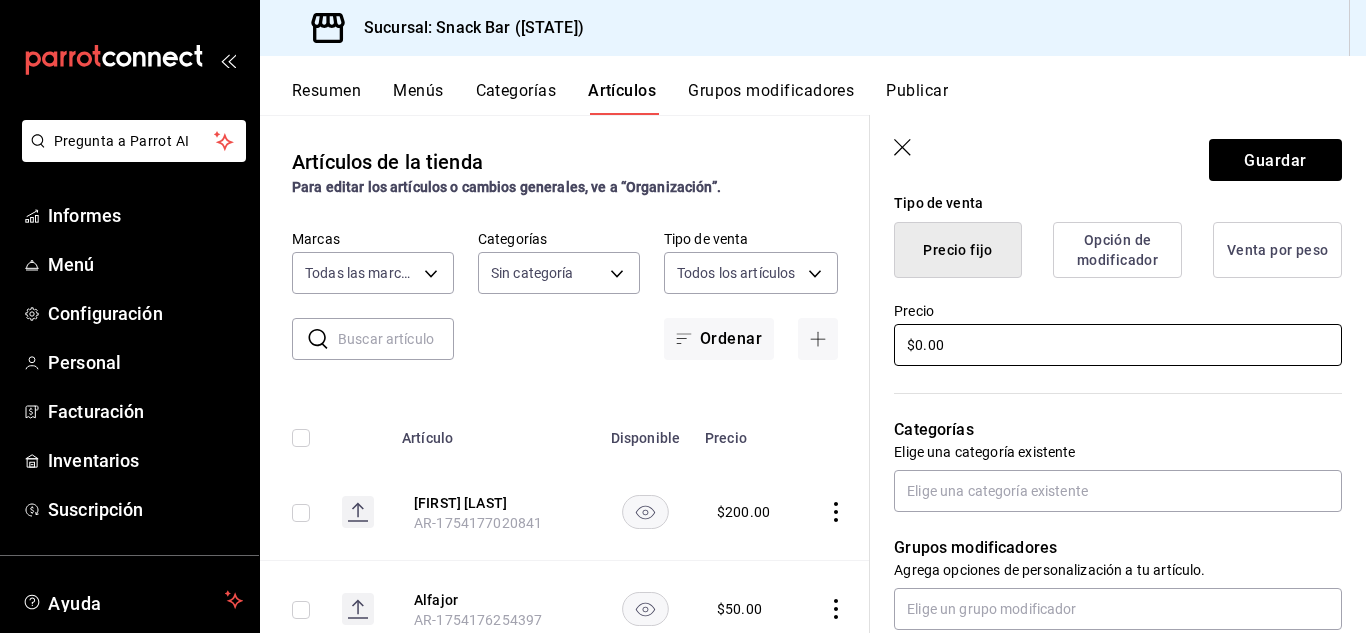type on "$0.00" 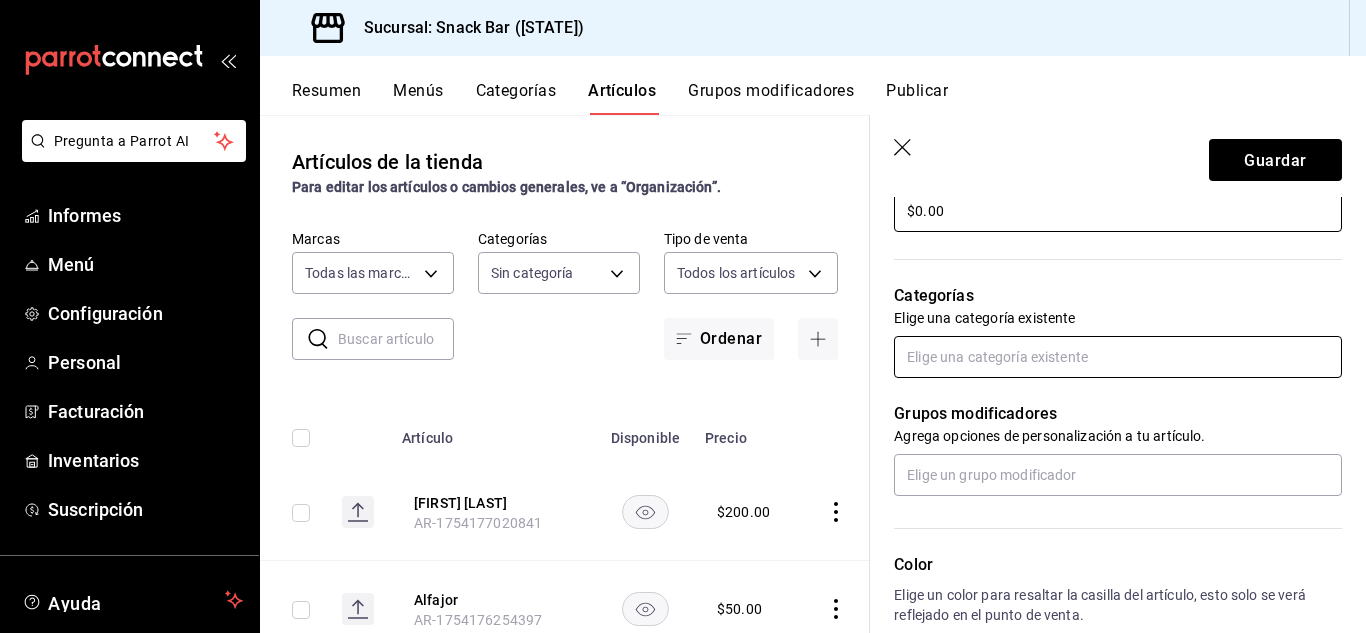 scroll, scrollTop: 600, scrollLeft: 0, axis: vertical 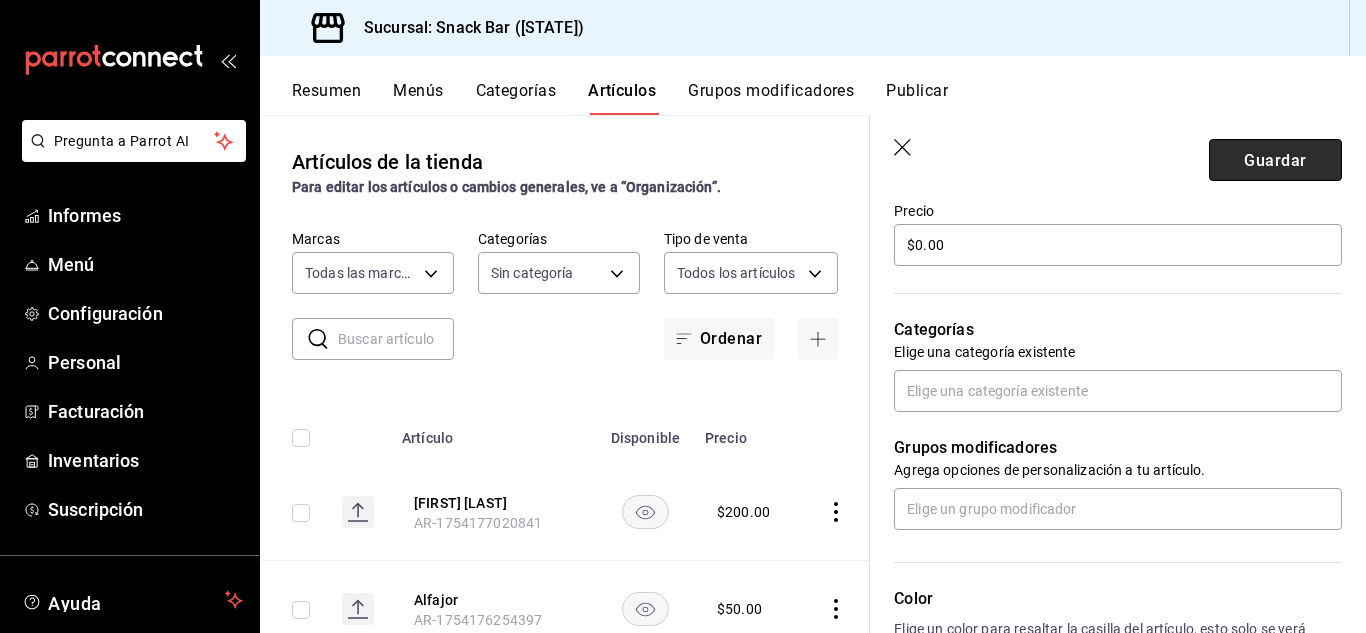 click on "Guardar" at bounding box center [1275, 160] 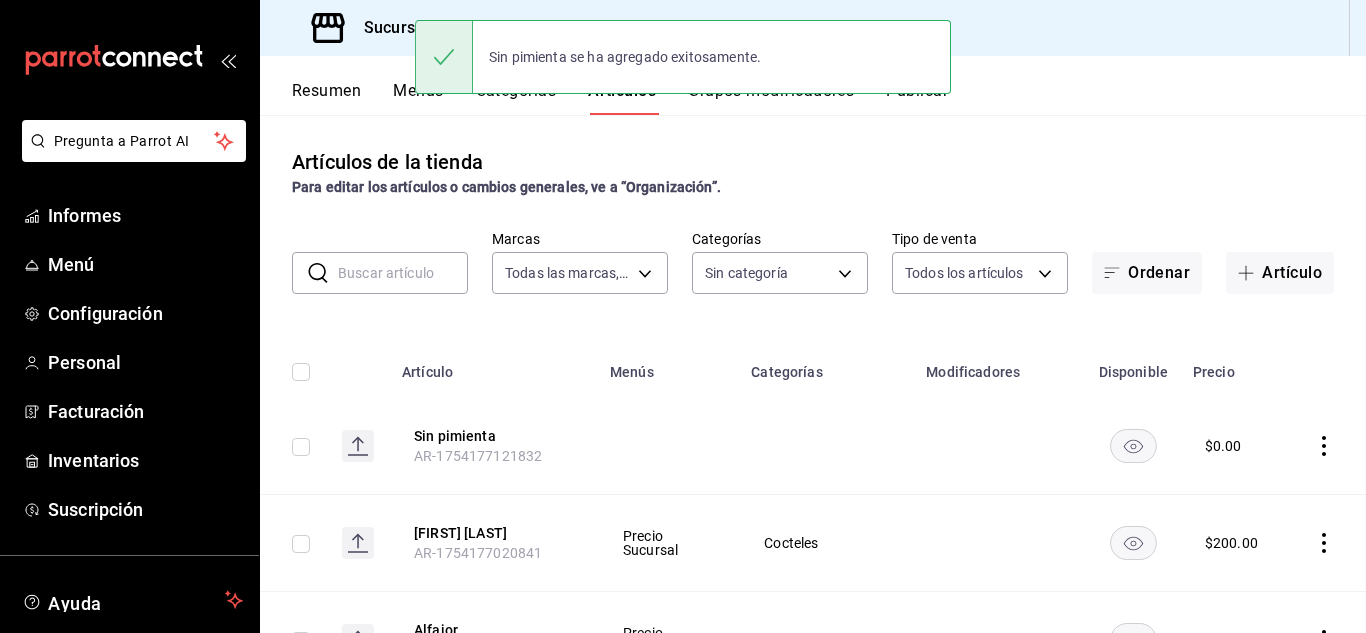 scroll, scrollTop: 0, scrollLeft: 0, axis: both 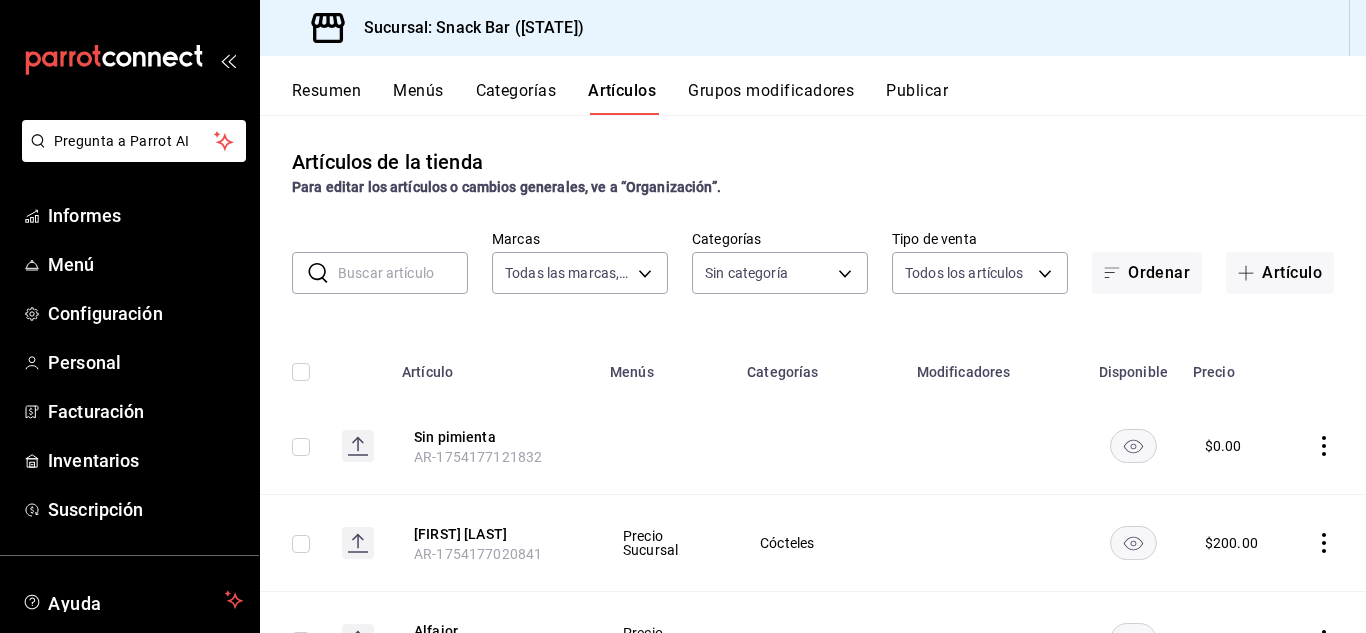click on "Grupos modificadores" at bounding box center (771, 90) 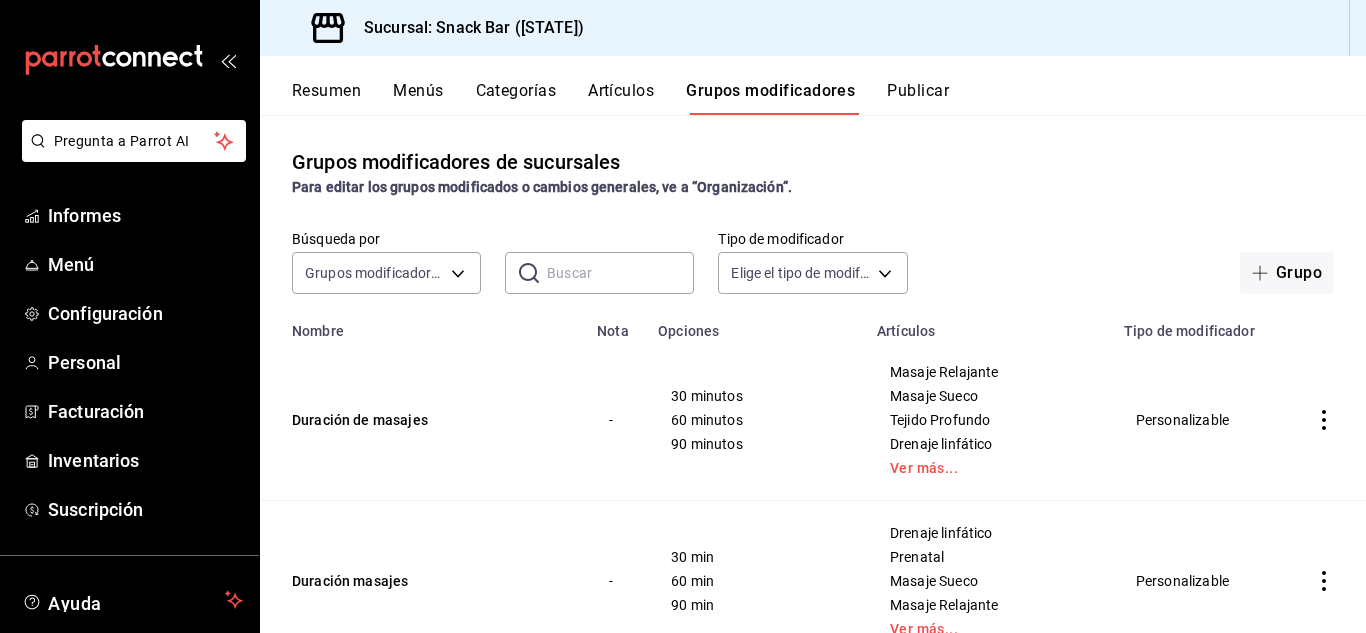 click 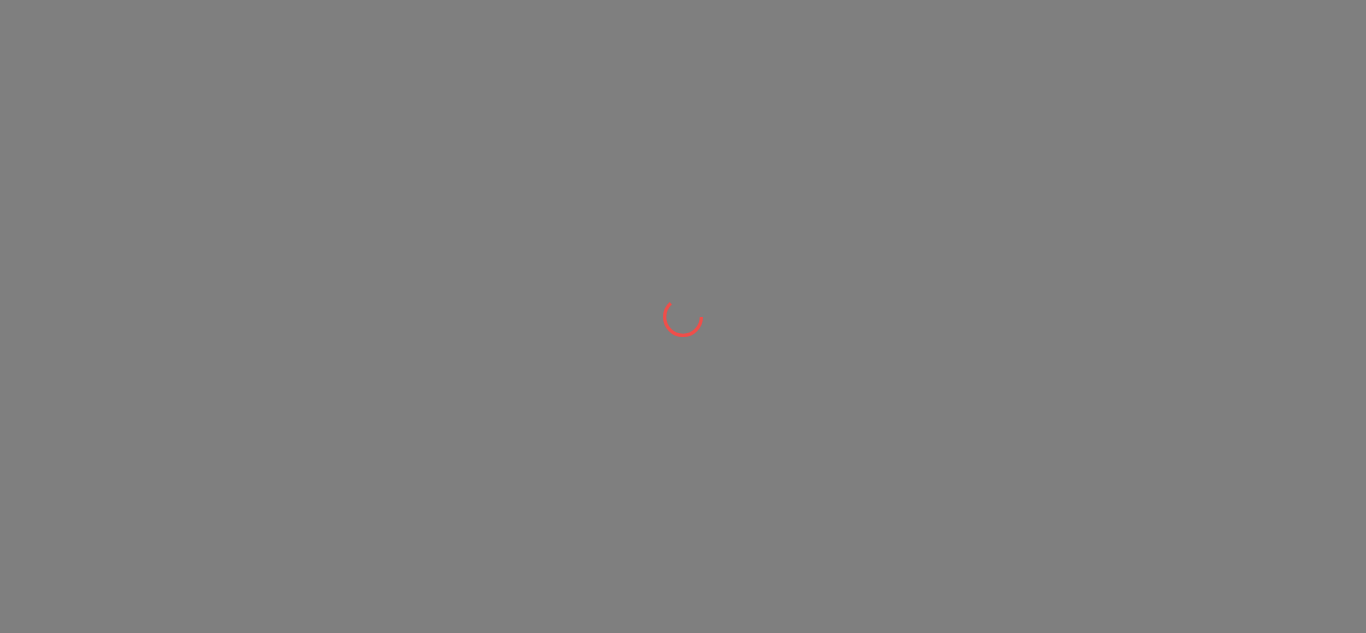 scroll, scrollTop: 0, scrollLeft: 0, axis: both 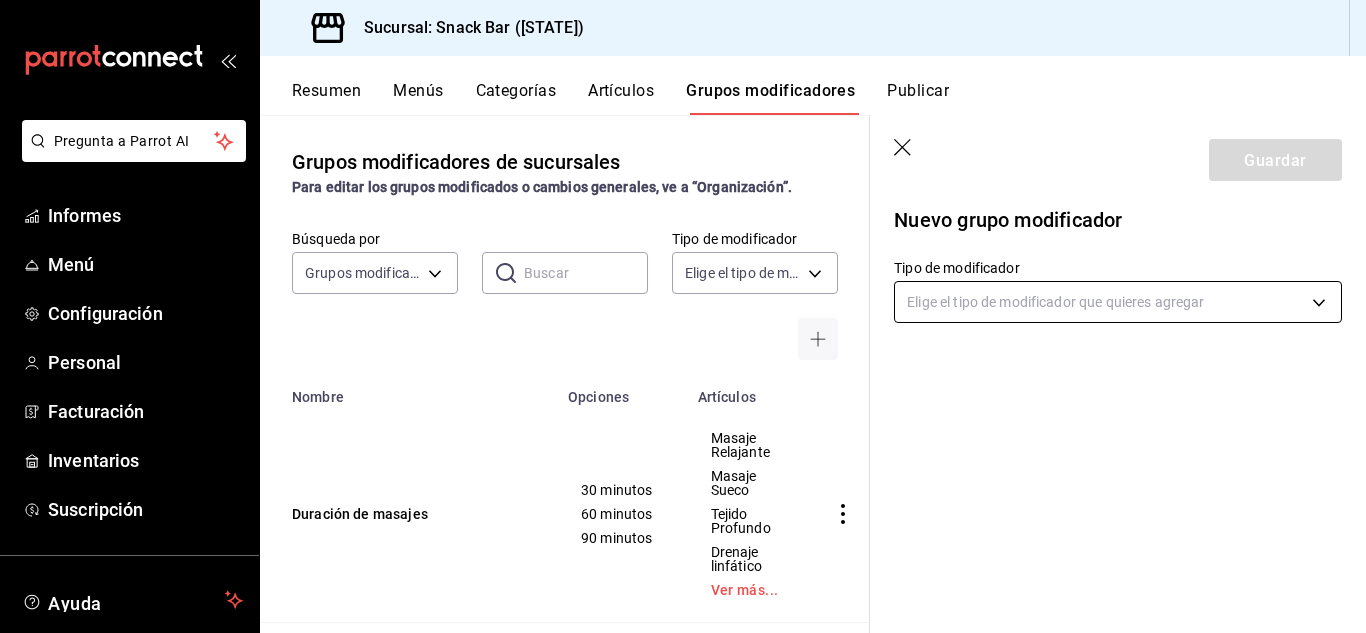 click on "Pregunta a Parrot AI Informes   Menú   Configuración   Personal   Facturación   Inventarios   Suscripción   Ayuda Recomendar loro   [FIRST] [LAST]   Sugerir nueva función   Sucursal: Snack Bar ([STATE]) Resumen Menús Categorías Artículos Grupos modificadores Publicar Grupos modificadores de sucursales Para editar los grupos modificados o cambios generales, ve a “Organización”. Búsqueda por Grupos modificadores GROUP ​ ​ Tipo de modificador Elige el tipo de modificador Nombre Opciones Artículos Duración de masajes 30 minutos 60 minutos 90 minutos Masaje Relajante Masaje Sueco Tejido Profundo Drenaje linfático Ver más... Duración masajes 30 min 60 min 90 min Drenaje linfático Prenatal Masaje Sueco Masaje Relajante Ver más... Crepas fresa Frutos rojos Crepas de queso crema con Escarchados Escarchado con azúcar Escarchado con sal Escarchado con tajín Margarita De Limon Margarita De Sabor Mezcalita clásica Mezcalita De Limon Ver más... L y N Agua mineral Agua natural Limonada Naranjada" at bounding box center (683, 316) 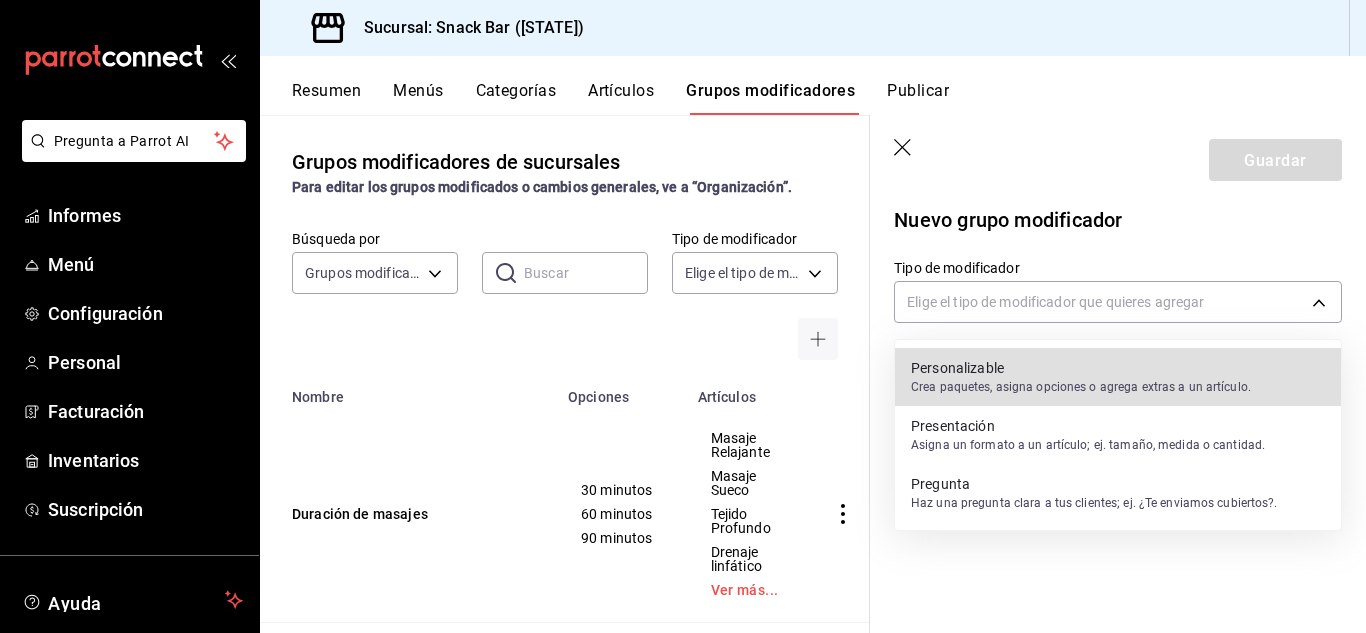 click on "Personalizable" at bounding box center [1081, 368] 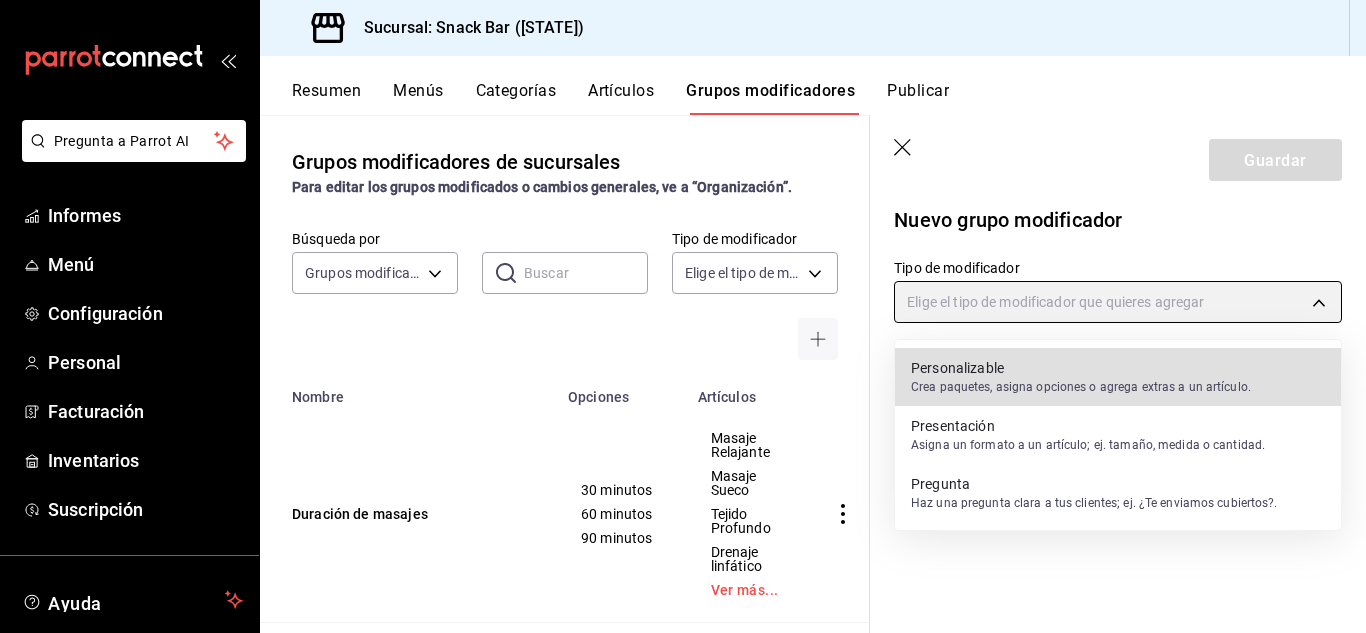 type on "CUSTOMIZABLE" 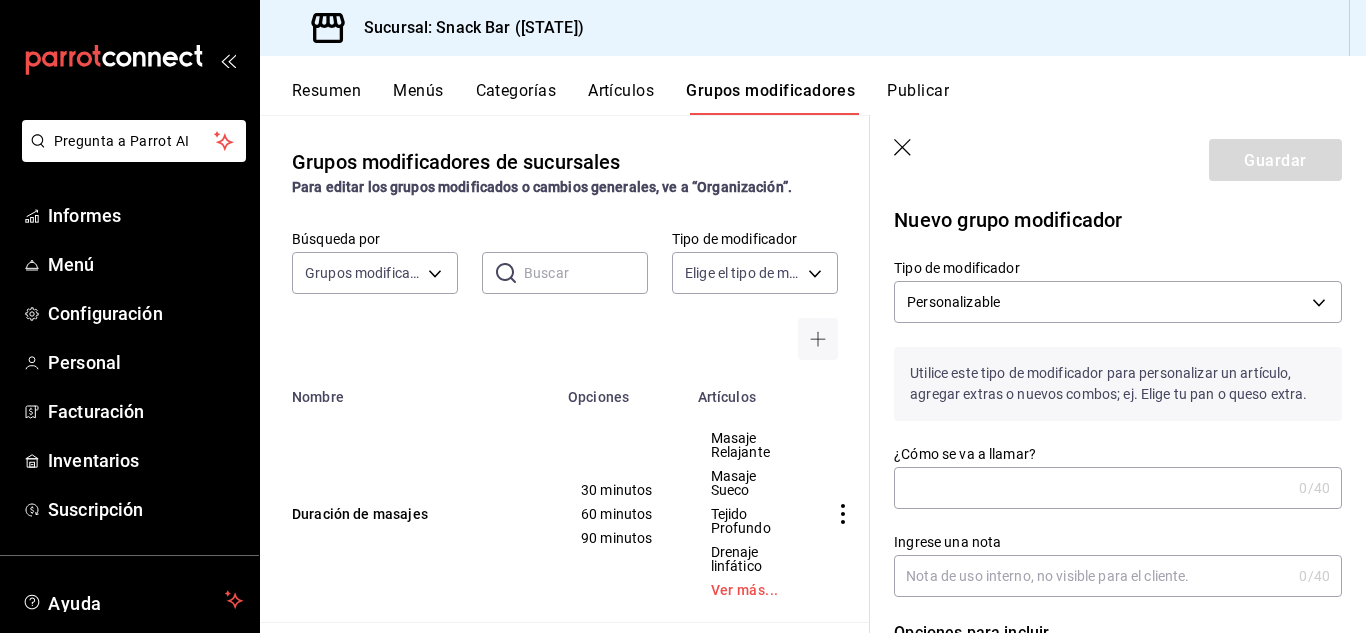 click on "¿Cómo se va a llamar?" at bounding box center [1092, 488] 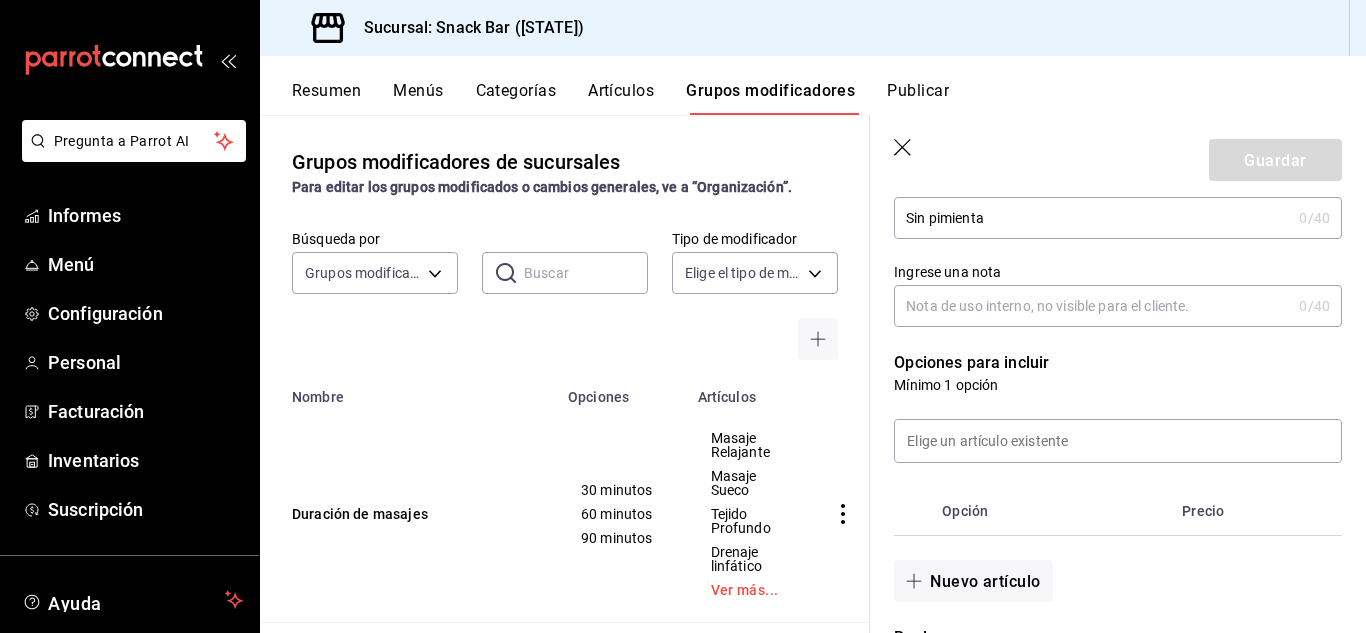 scroll, scrollTop: 300, scrollLeft: 0, axis: vertical 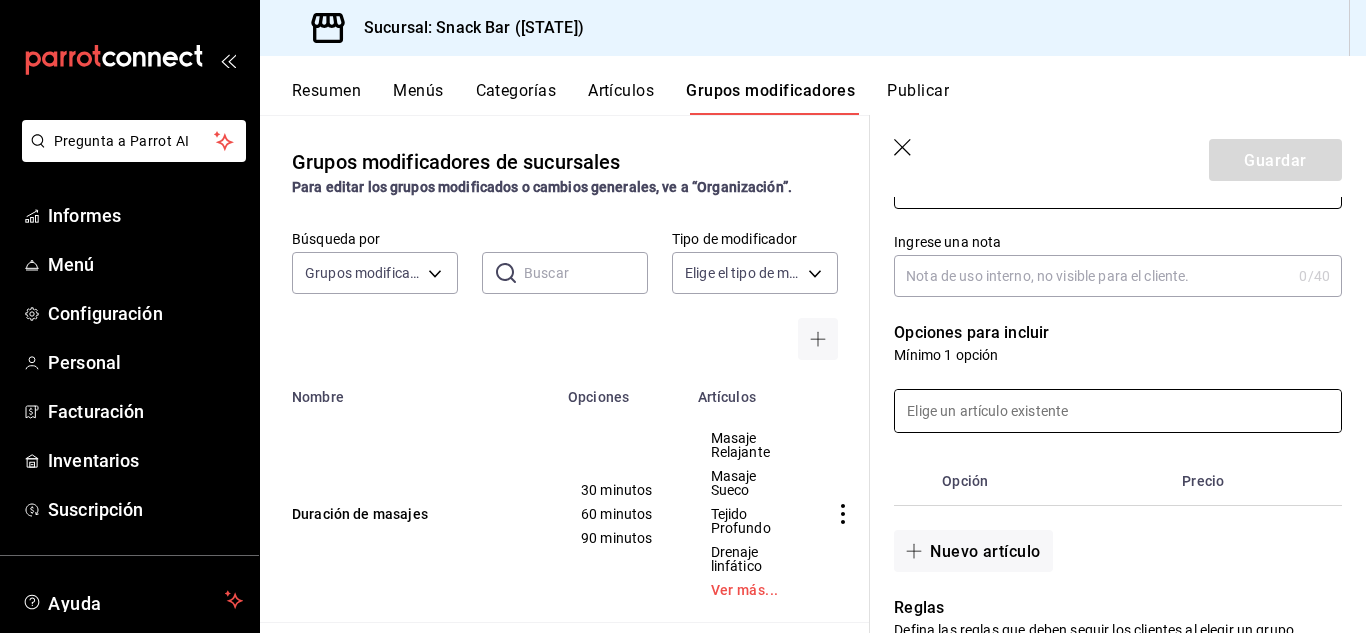 type on "Sin pimienta" 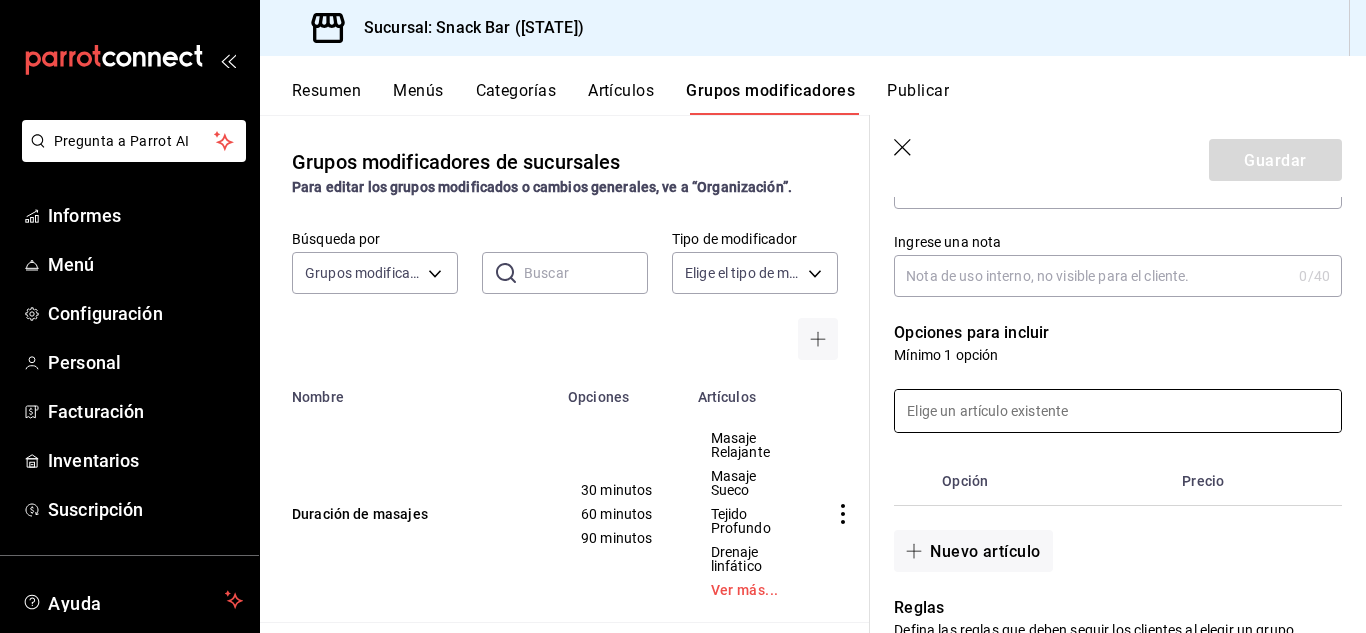 click at bounding box center (1118, 411) 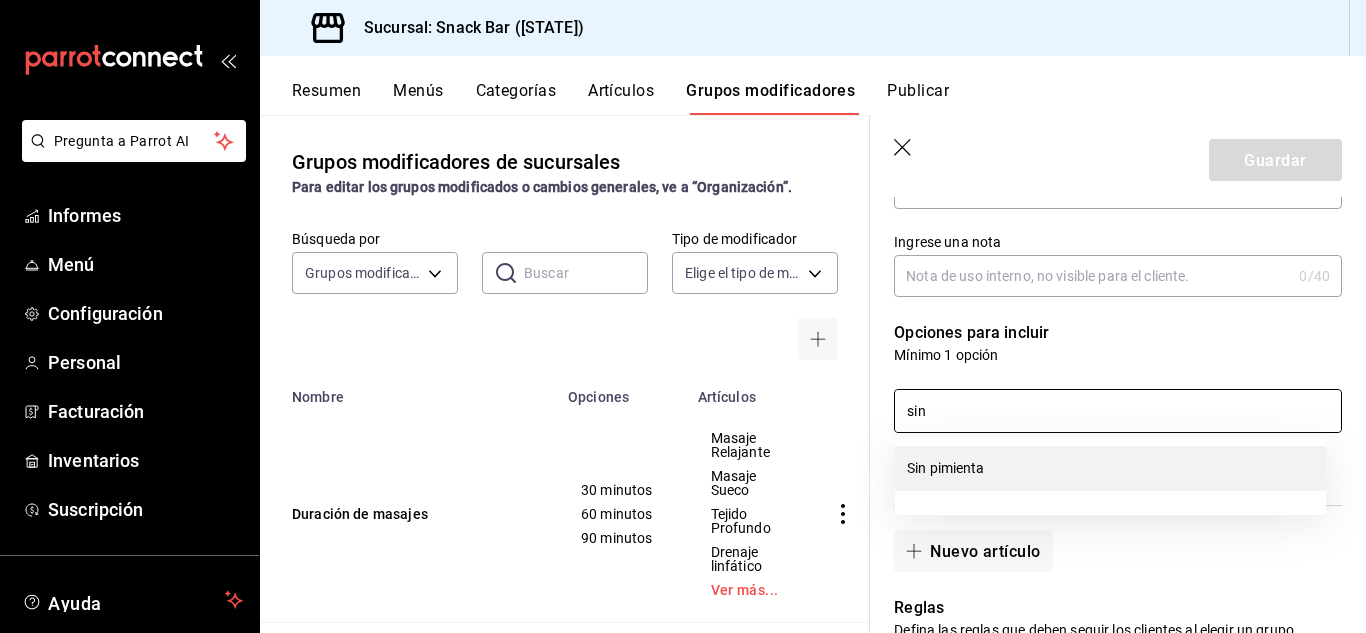 click on "Sin pimienta" at bounding box center [946, 468] 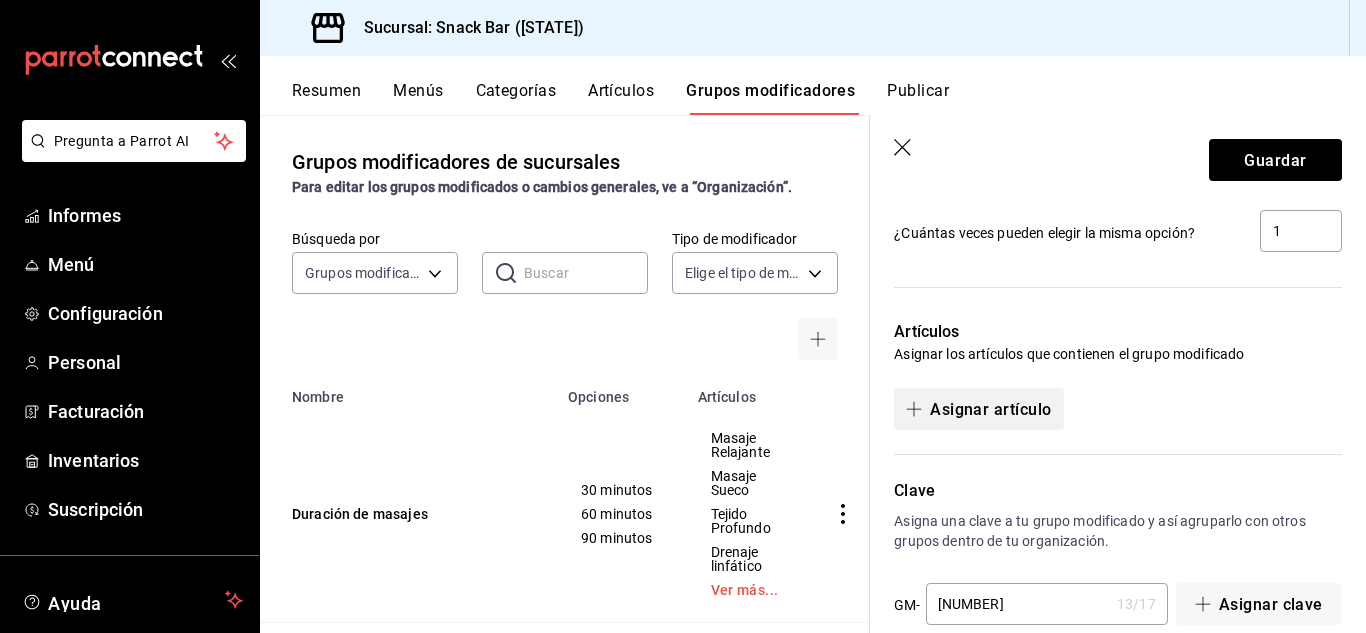 scroll, scrollTop: 1083, scrollLeft: 0, axis: vertical 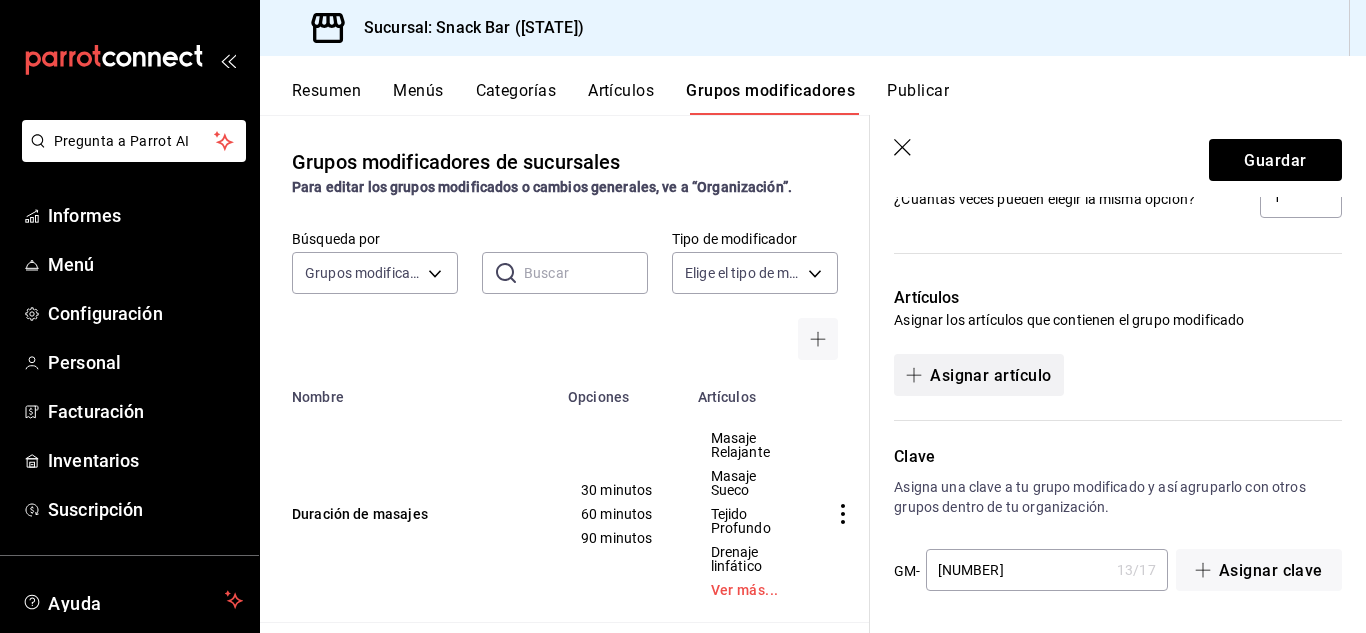 type on "sin" 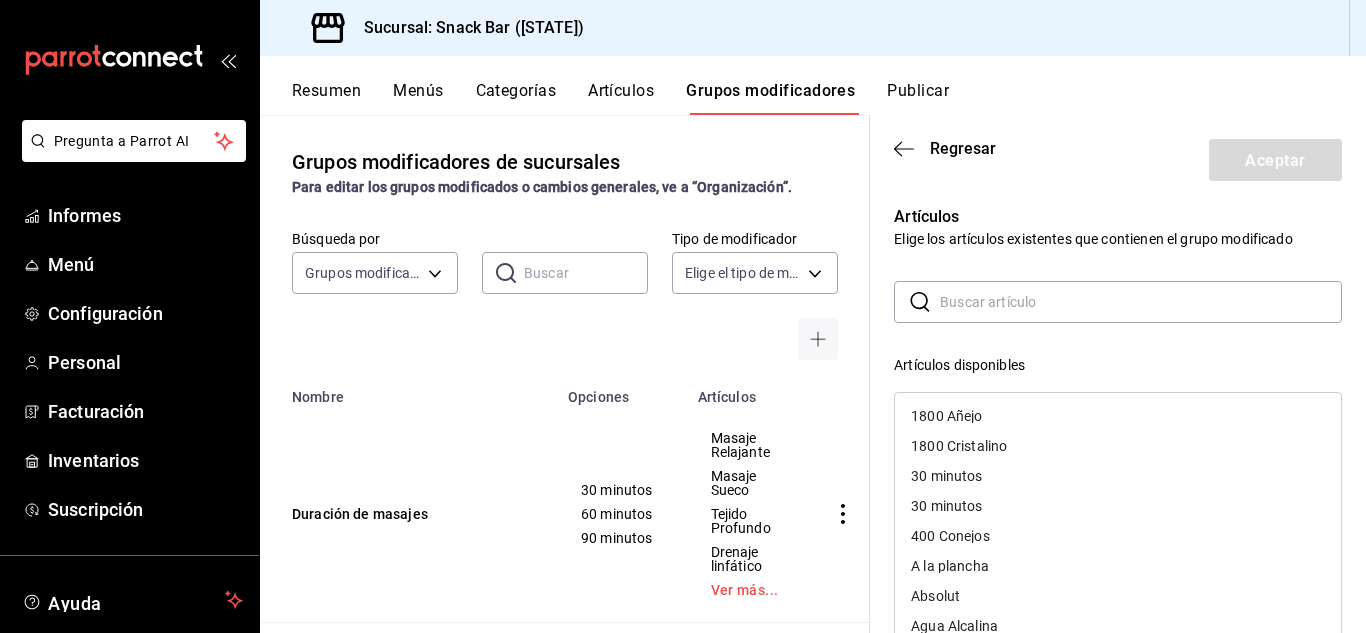 click at bounding box center (1141, 302) 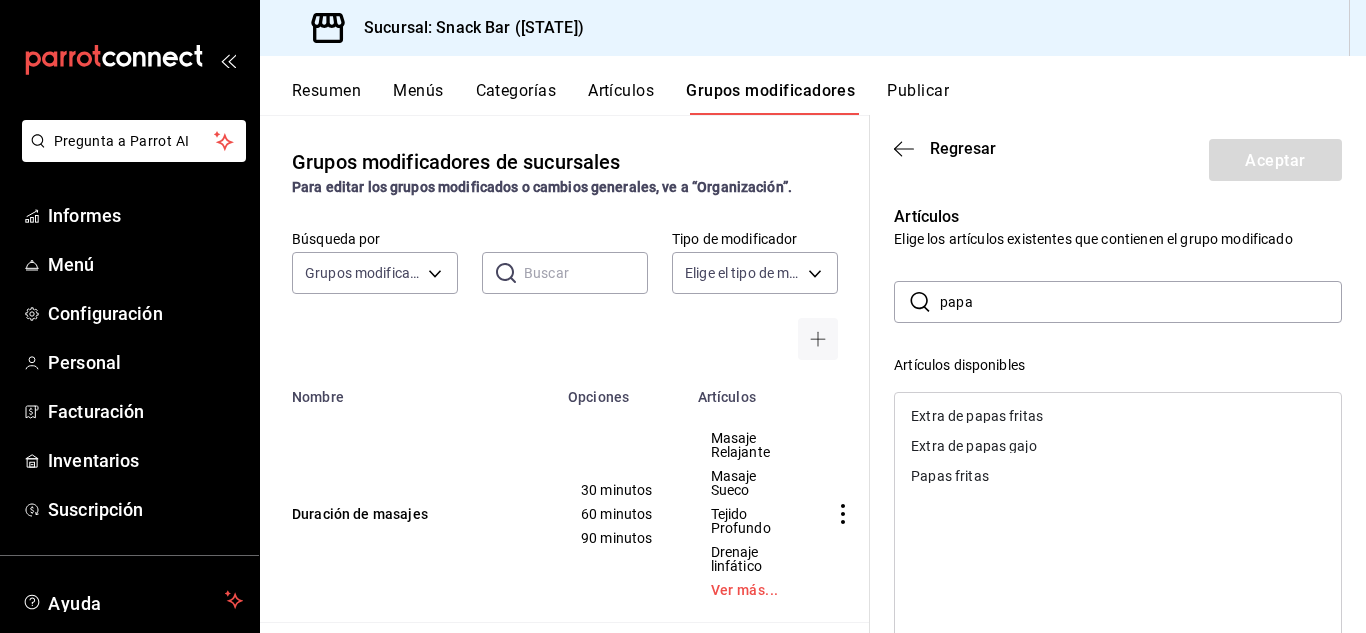 click on "Extra de papas fritas" at bounding box center (977, 416) 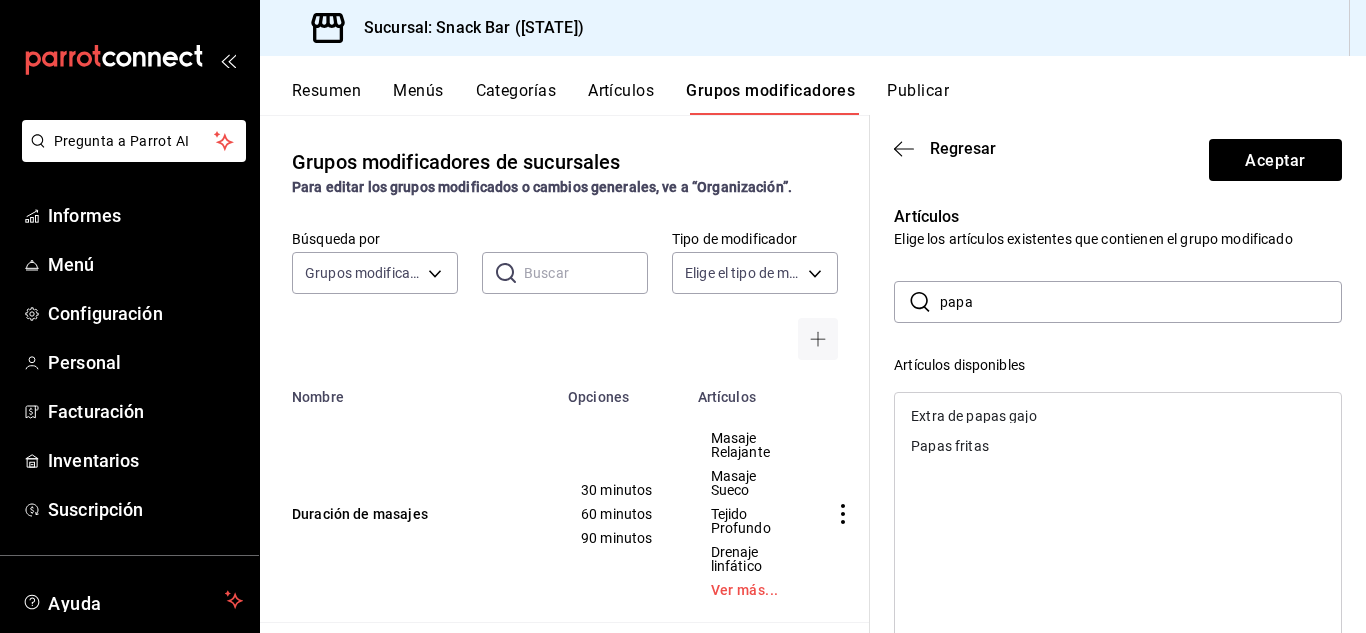 click on "Papas fritas" at bounding box center [950, 446] 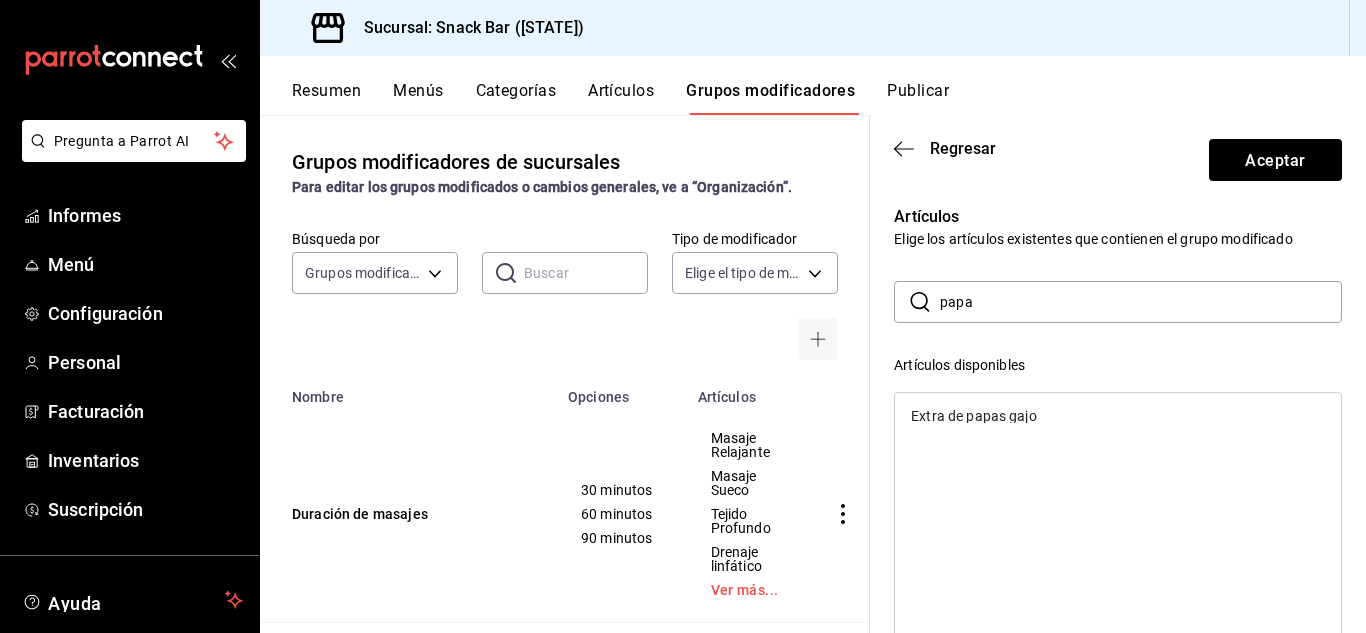 click on "papa" at bounding box center (1141, 302) 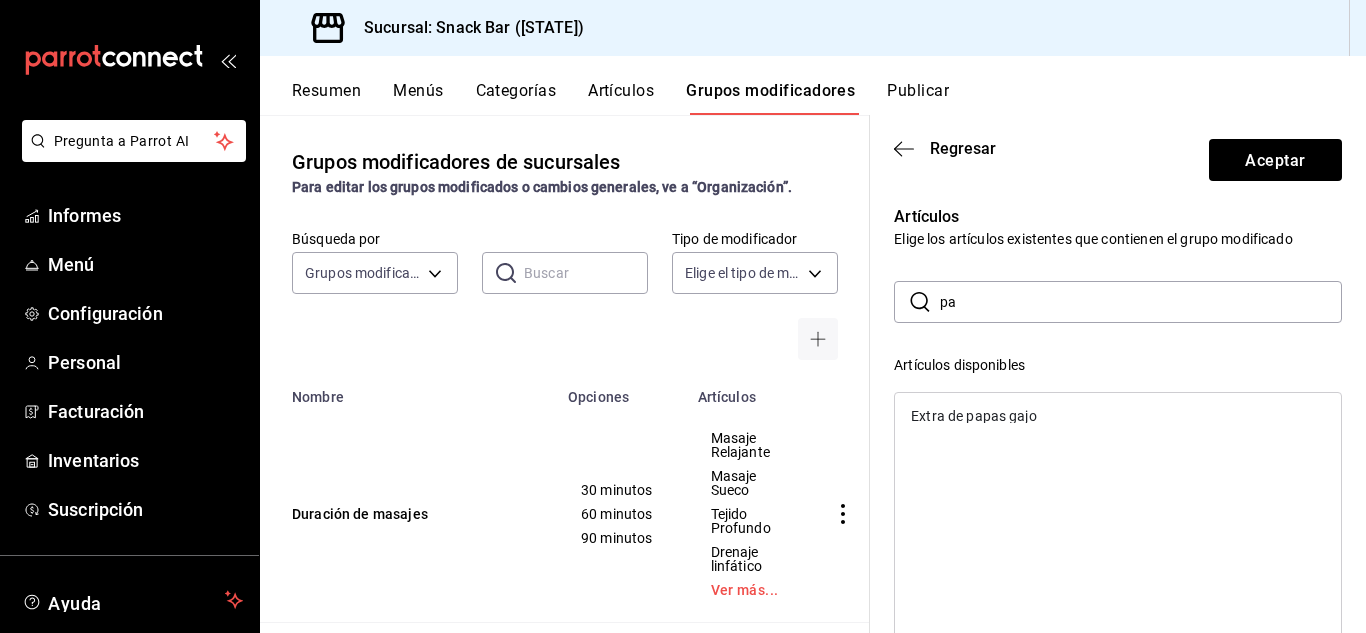 type on "p" 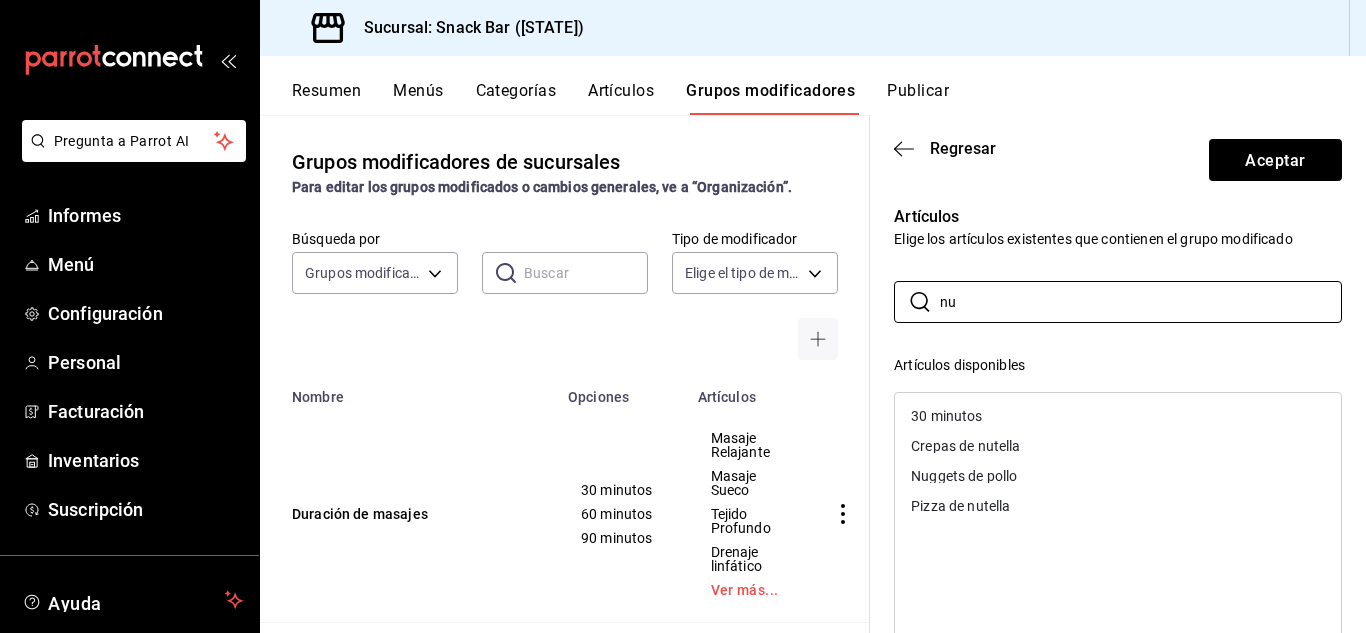 type on "nu" 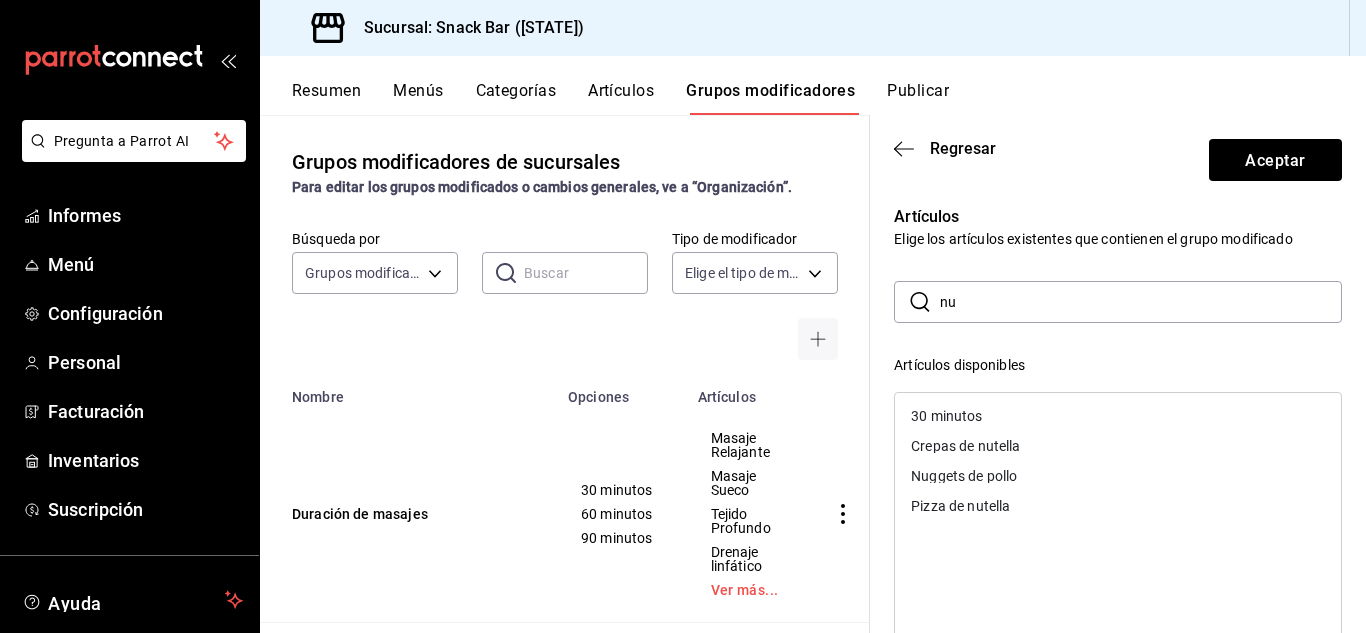 click on "Nuggets de pollo" at bounding box center [964, 476] 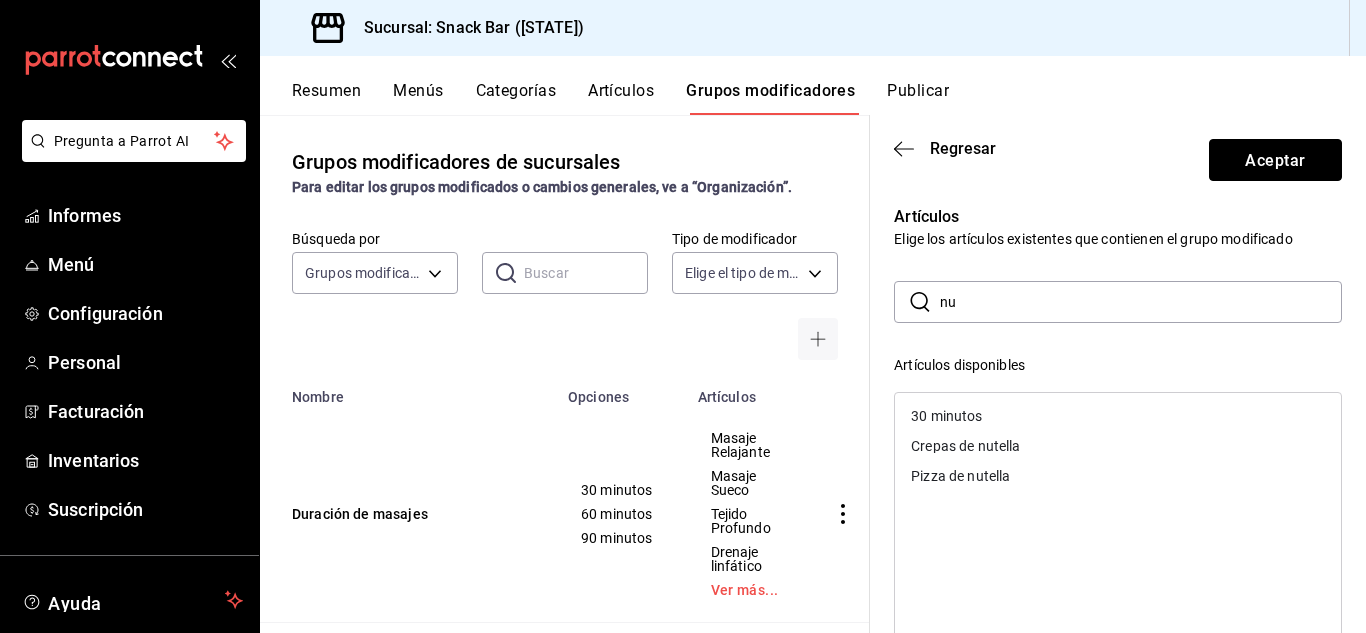 click on "Aceptar" at bounding box center [1275, 160] 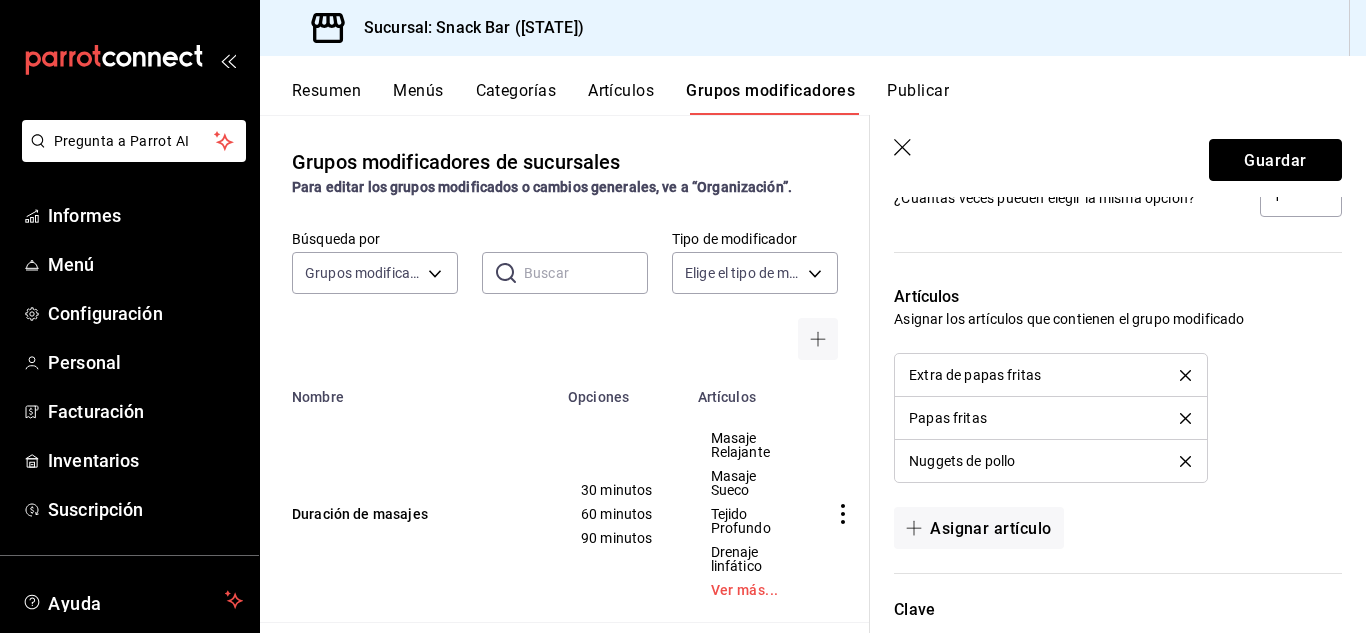 click on "Guardar" at bounding box center [1275, 159] 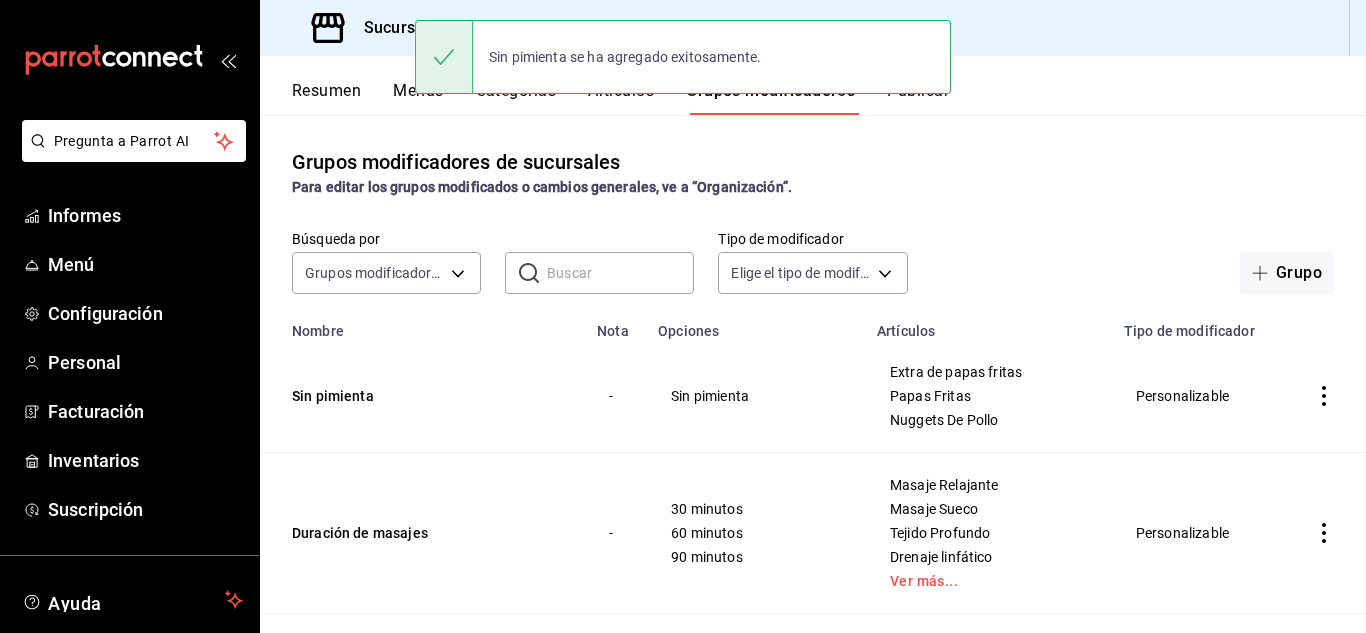 scroll, scrollTop: 0, scrollLeft: 0, axis: both 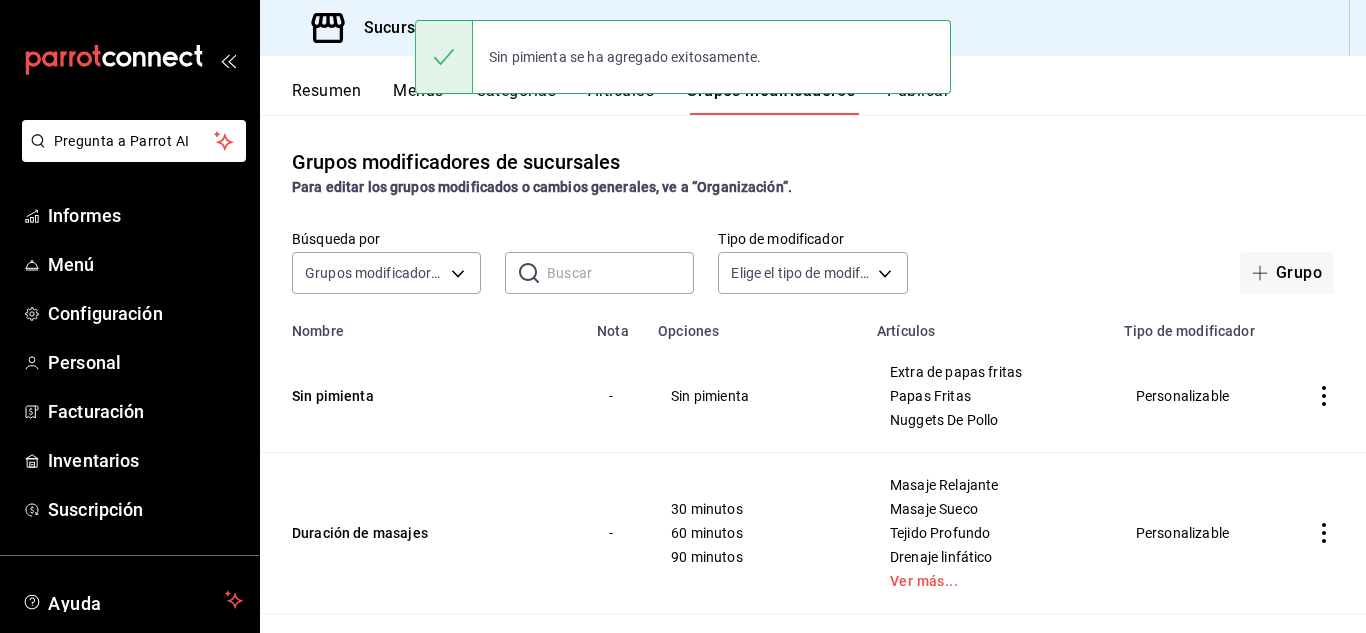 click on "Grupos modificadores de sucursales Para editar los grupos modificados o cambios generales, ve a “Organización”." at bounding box center (813, 172) 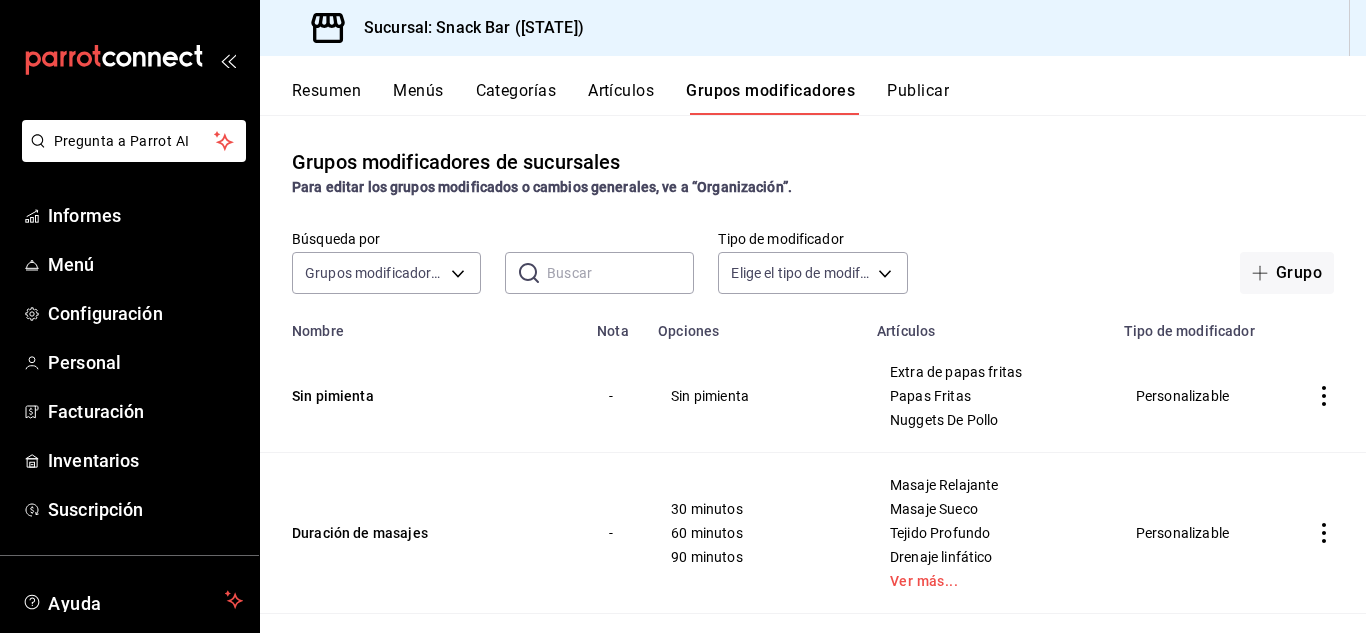 click on "Publicar" at bounding box center [918, 90] 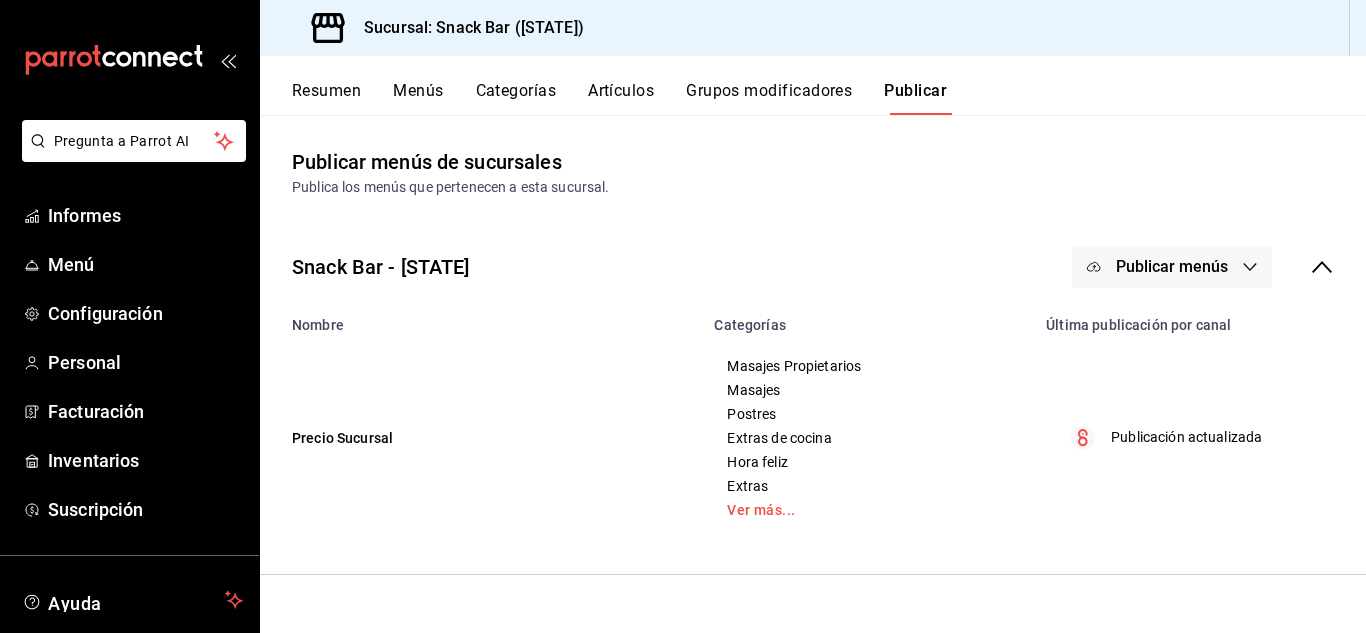 click on "Publicar menús" at bounding box center (1172, 266) 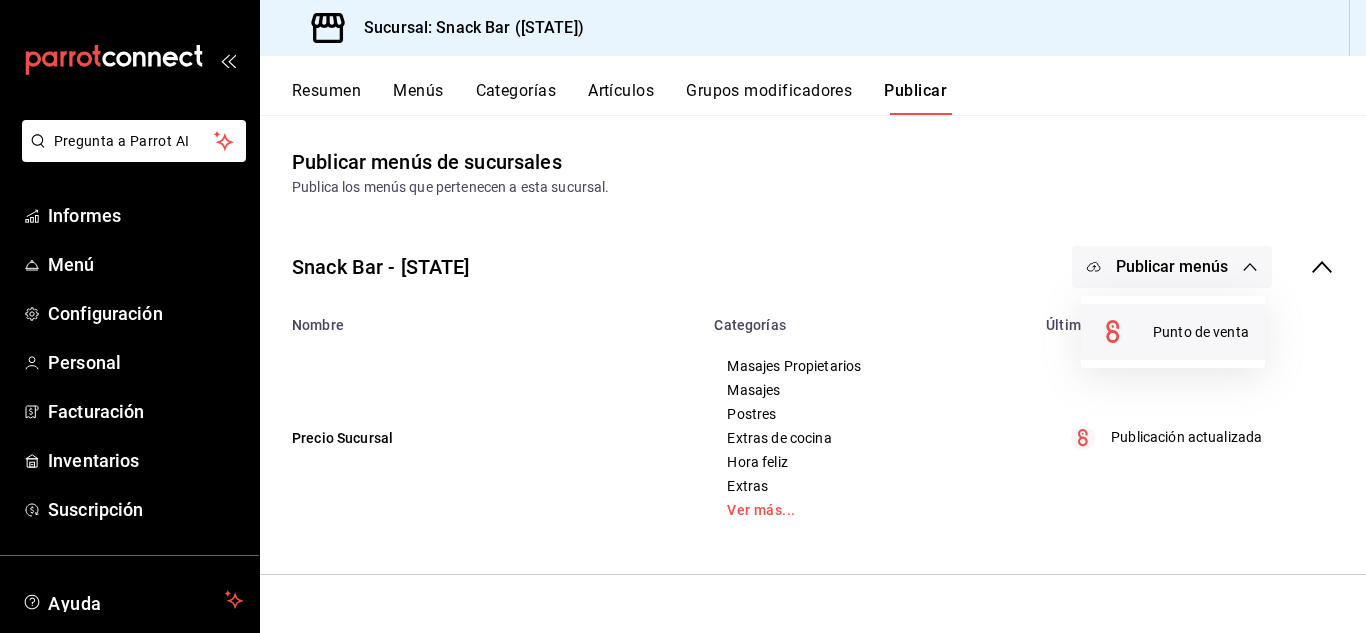 click on "Punto de venta" at bounding box center [1201, 332] 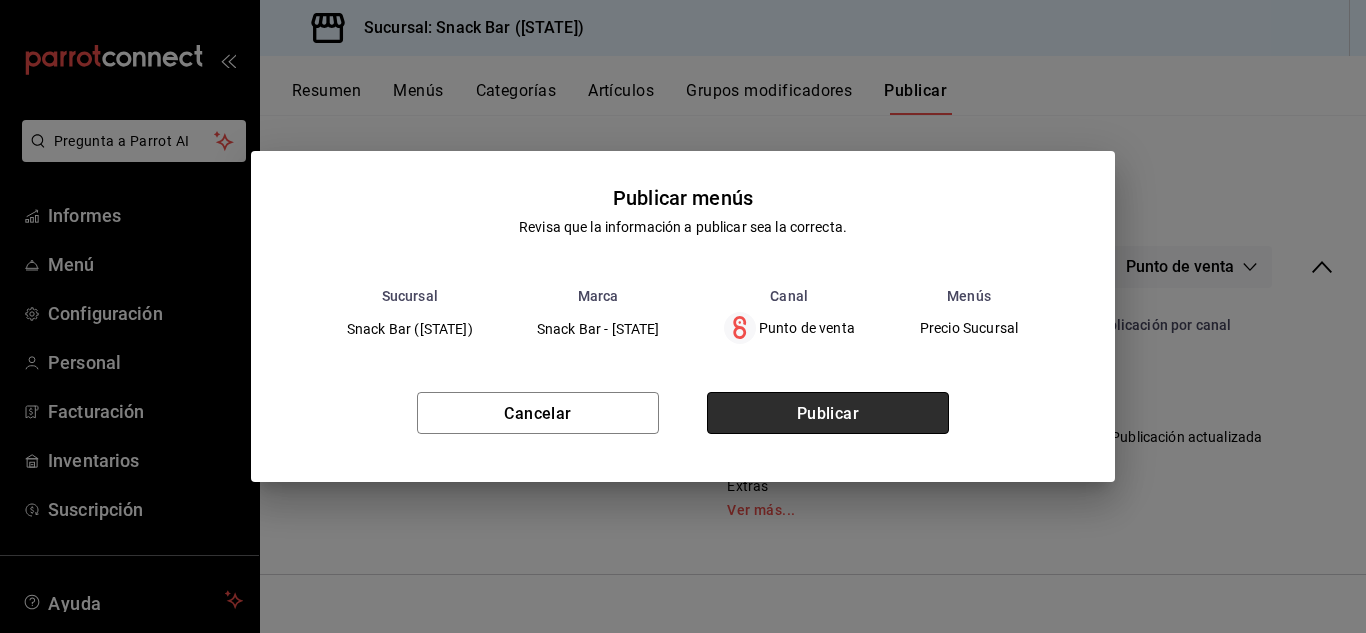 click on "Publicar" at bounding box center (828, 413) 